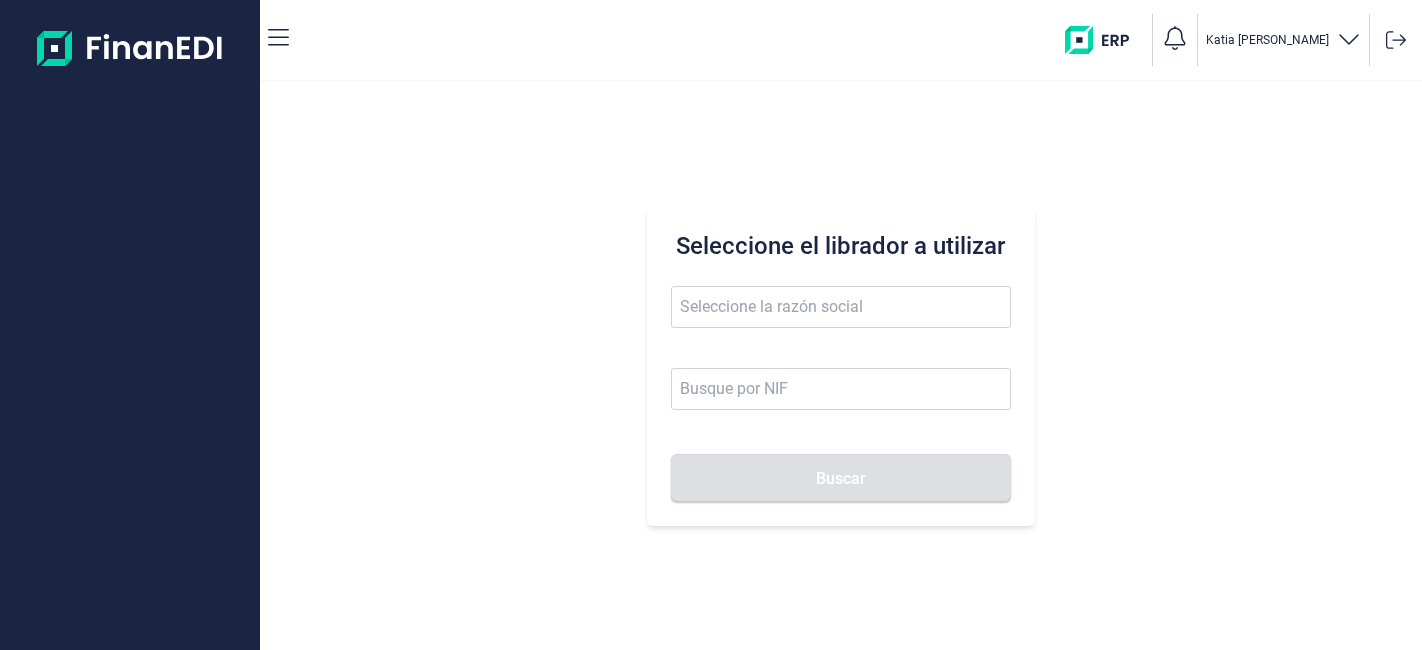 scroll, scrollTop: 0, scrollLeft: 0, axis: both 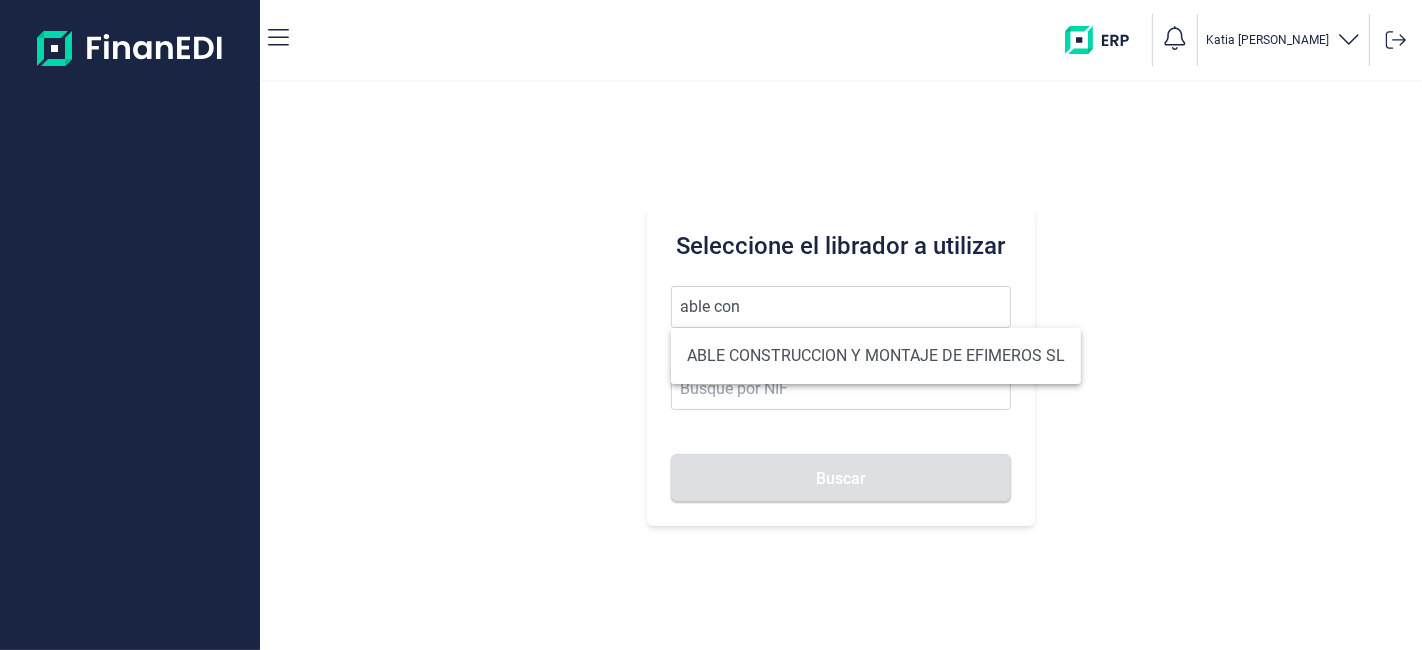 click on "ABLE CONSTRUCCION Y MONTAJE DE EFIMEROS SL" at bounding box center (876, 356) 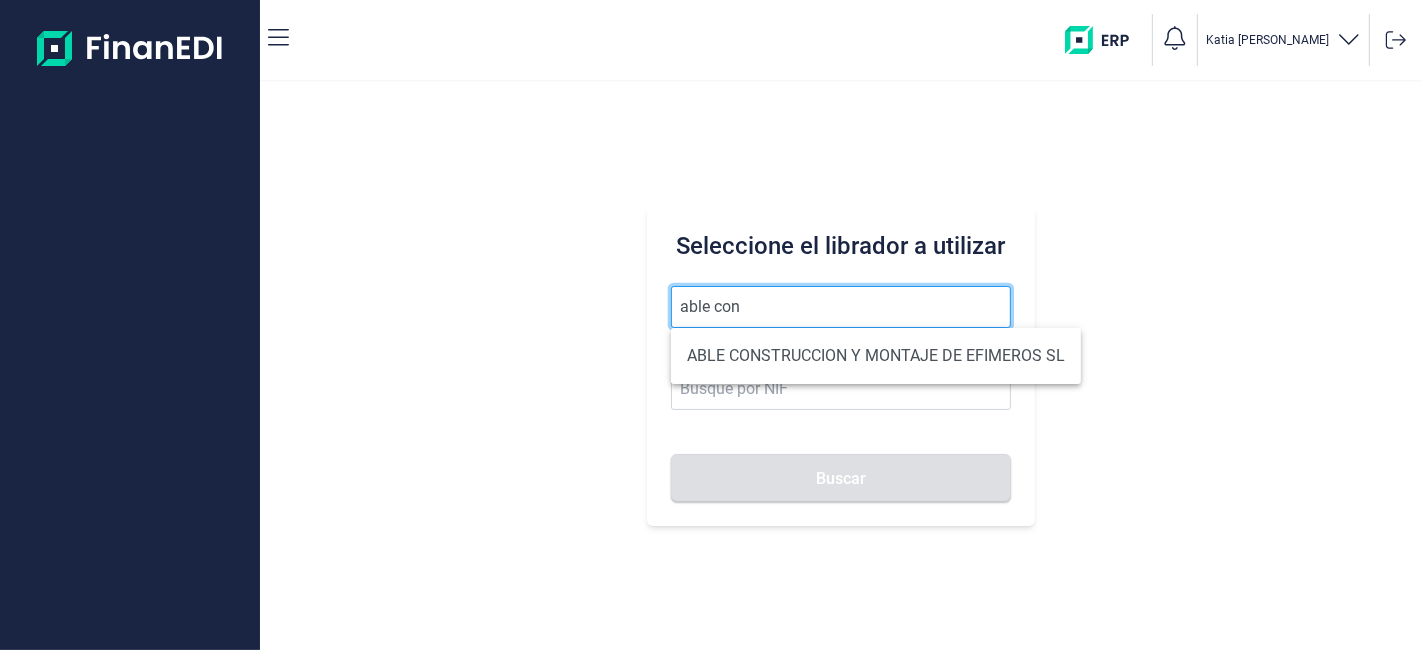 type on "ABLE CONSTRUCCION Y MONTAJE DE EFIMEROS SL" 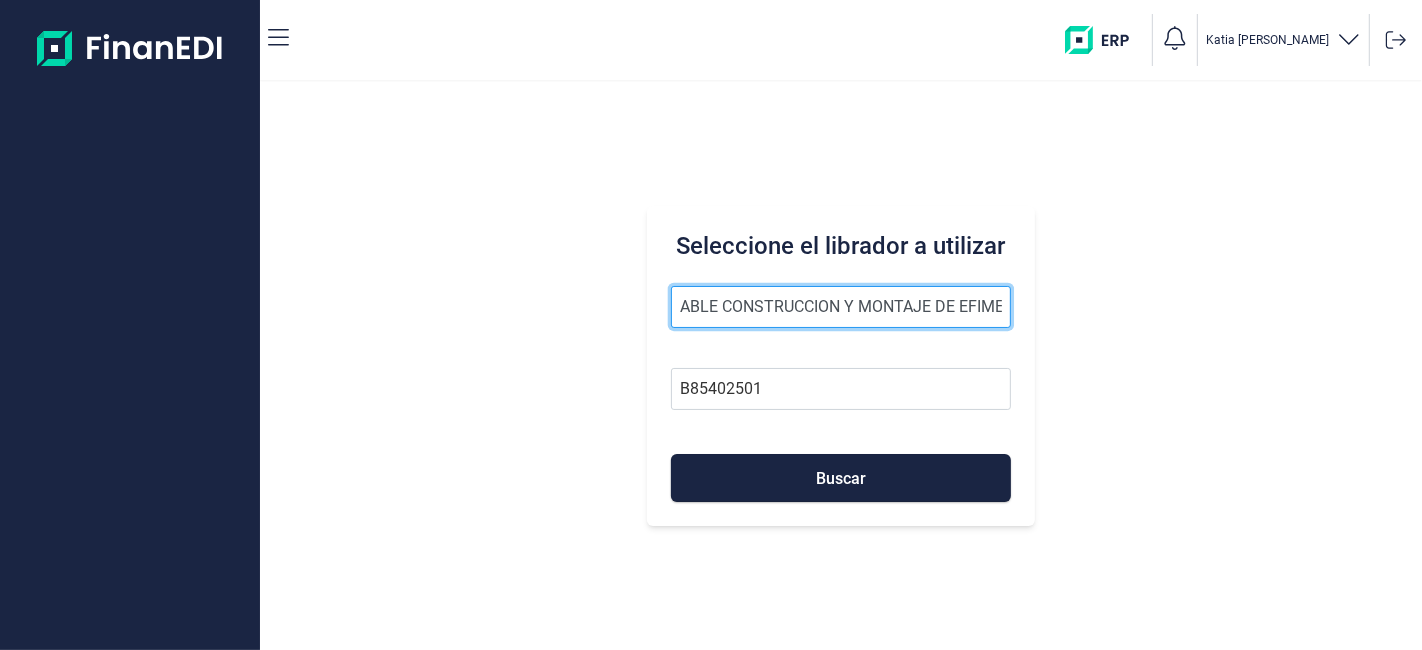 scroll, scrollTop: 0, scrollLeft: 0, axis: both 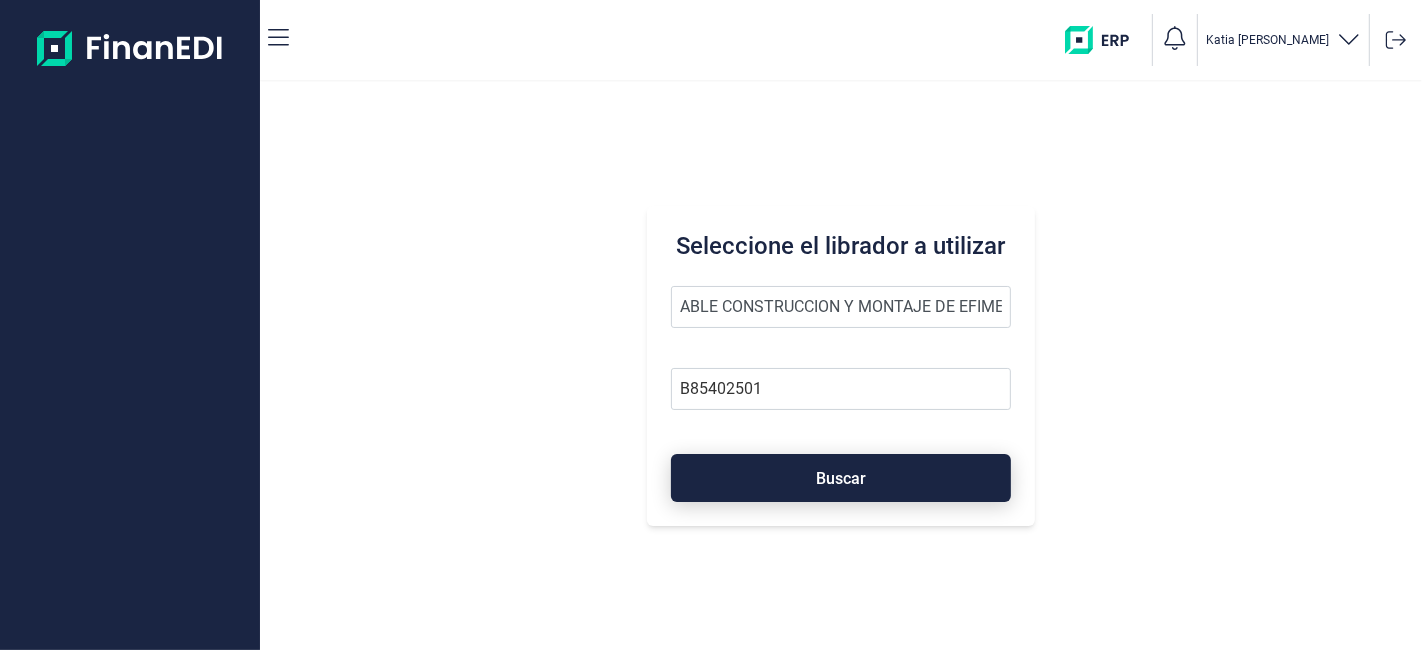 click on "Buscar" at bounding box center [840, 478] 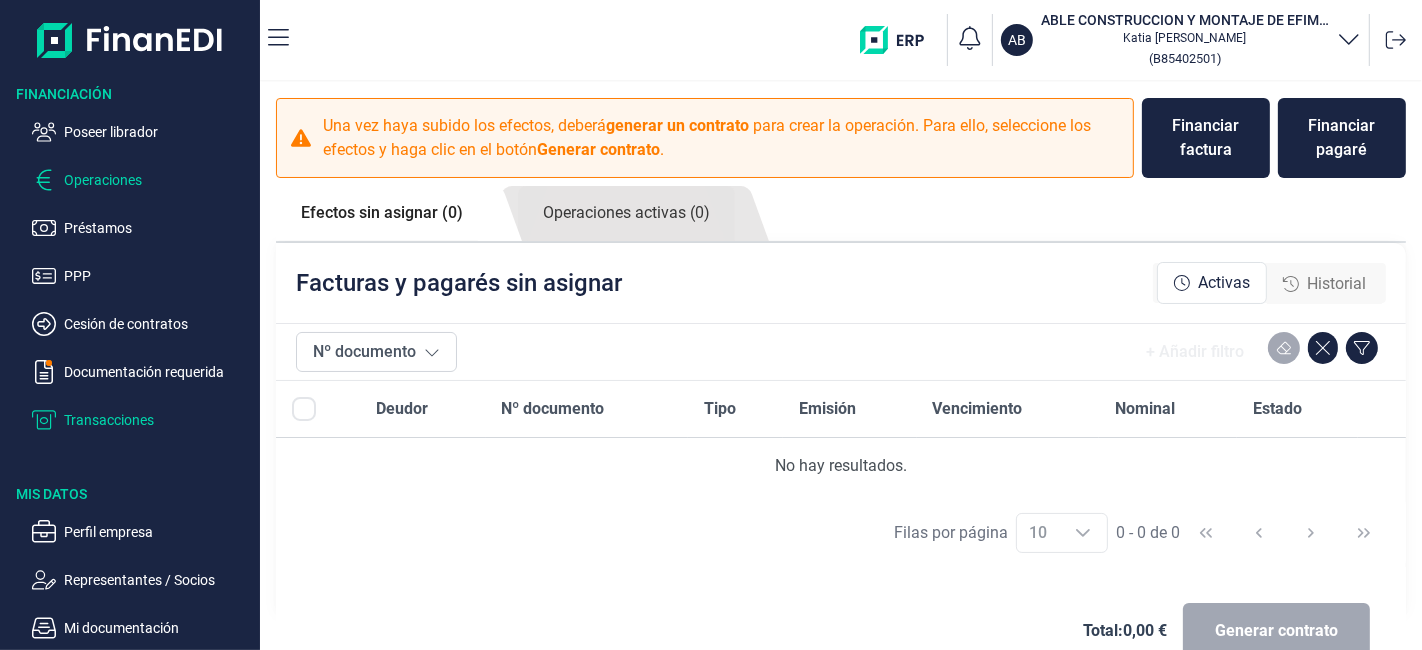 click on "Transacciones" at bounding box center (158, 420) 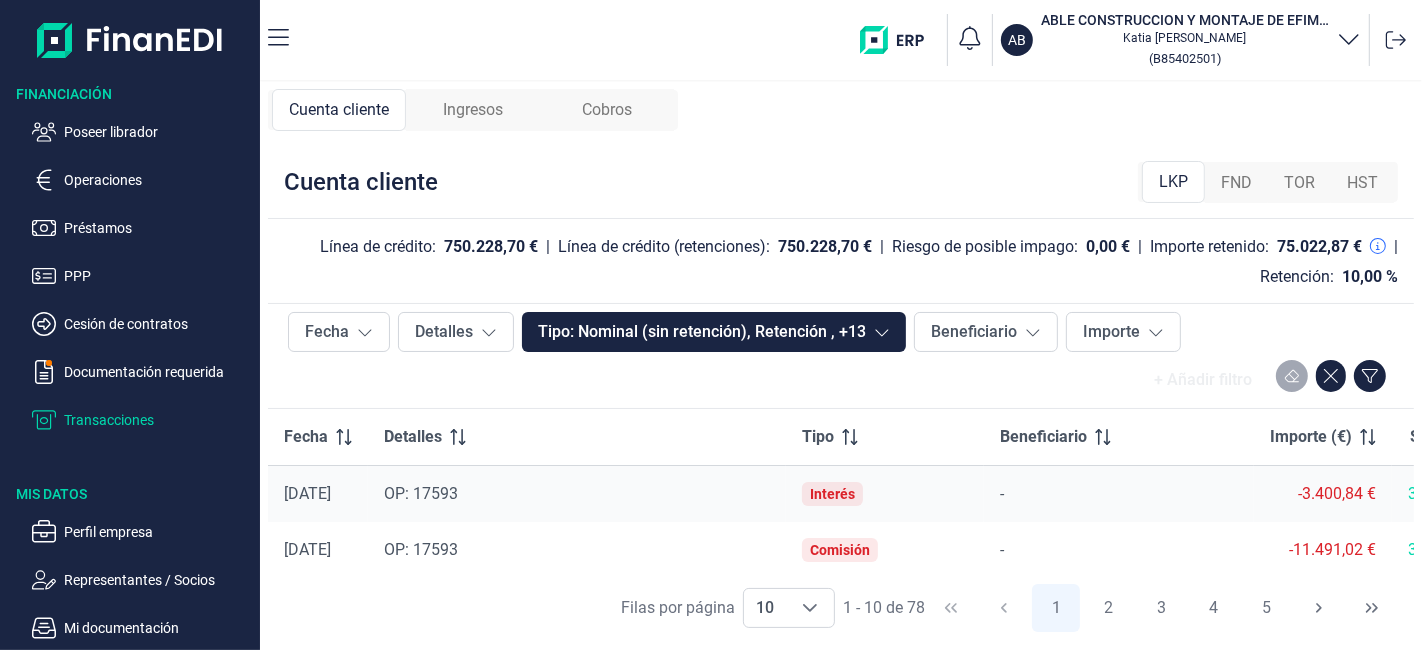 click on "Ingresos" at bounding box center [473, 110] 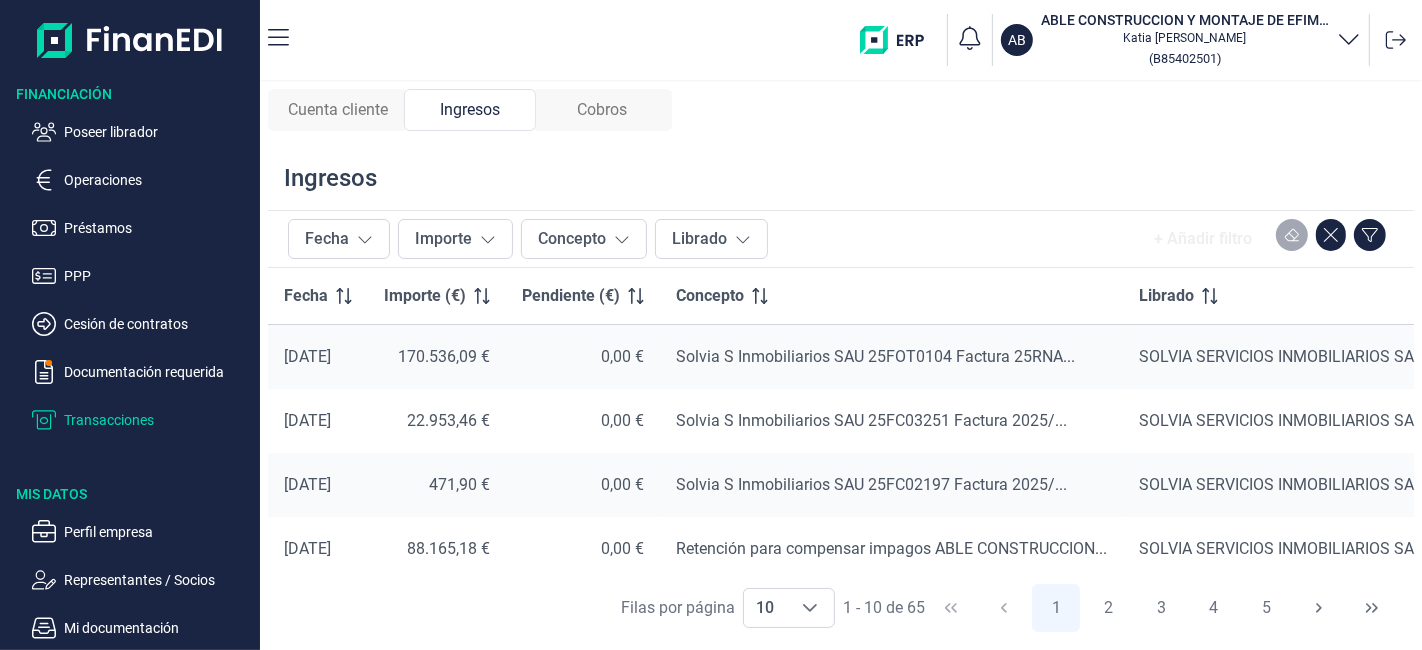 click on "Cuenta cliente Ingresos Cobros Ingresos Fecha Importe Concepto [PERSON_NAME] + Añadir filtro Fecha Importe (€) Pendiente (€) Concepto [PERSON_NAME] [DATE] 170.536,09 € 0,00 € Solvia S Inmobiliarios SAU 25FOT0104 Factura 25RNA... SOLVIA SERVICIOS INMOBILIARIOS [DATE] 22.953,46 € 0,00 € Solvia S Inmobiliarios SAU 25FC03251 Factura 2025/... SOLVIA SERVICIOS INMOBILIARIOS [DATE] 471,90 € 0,00 € Solvia S Inmobiliarios SAU 25FC02197 Factura 2025/... SOLVIA SERVICIOS INMOBILIARIOS [DATE] 88.165,18 € 0,00 € Retención para compensar impagos ABLE CONSTRUCCION... SOLVIA SERVICIOS INMOBILIARIOS [DATE] 726,00 € 0,00 € Solvia S Inmobiliarios SAU 25FC02245 Factura 2025/... SOLVIA SERVICIOS INMOBILIARIOS [DATE] 279,51 € 0,00 € Solvia S Inmobiliarios SAU 25FC02697 Factura 2025/... SOLVIA SERVICIOS INMOBILIARIOS [DATE] 362,33 € 0,00 € Solvia S Inmobiliarios SAU 25FC02579 Factura 2025/... SOLVIA SERVICIOS INMOBILIARIOS [DATE] 72,60 € 10" at bounding box center [841, 366] 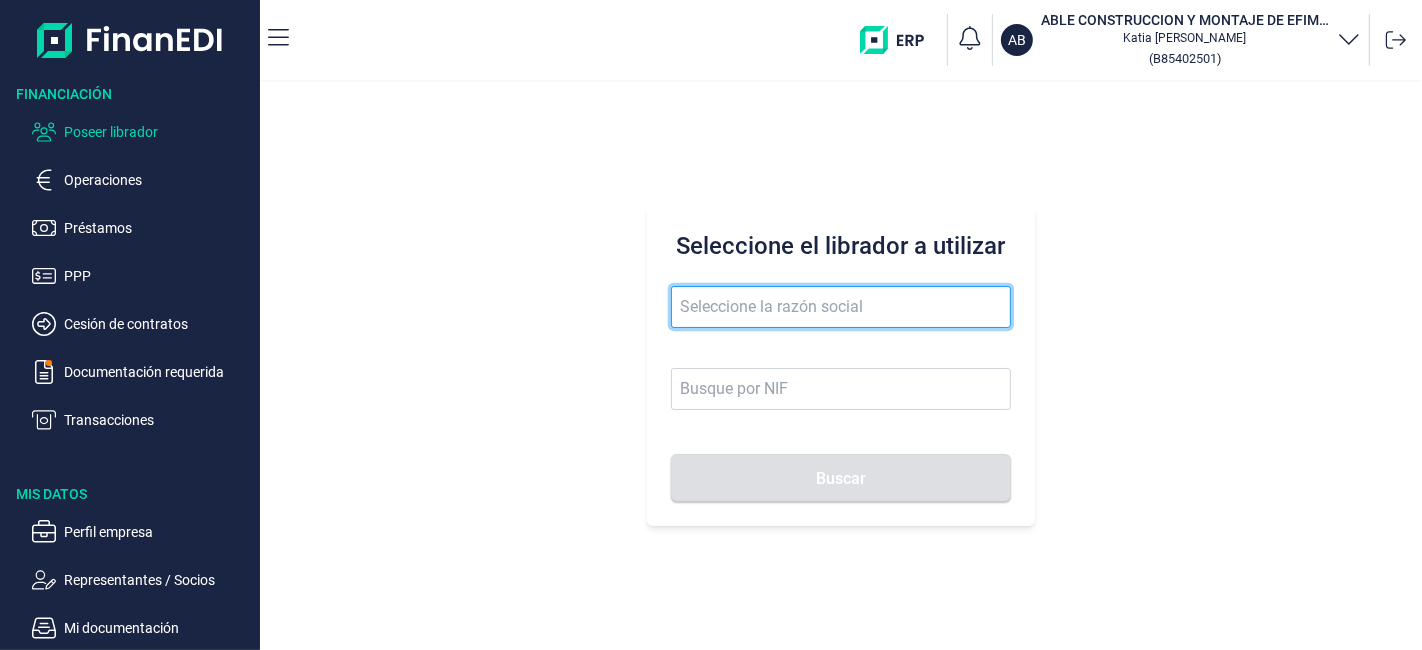 click at bounding box center [840, 307] 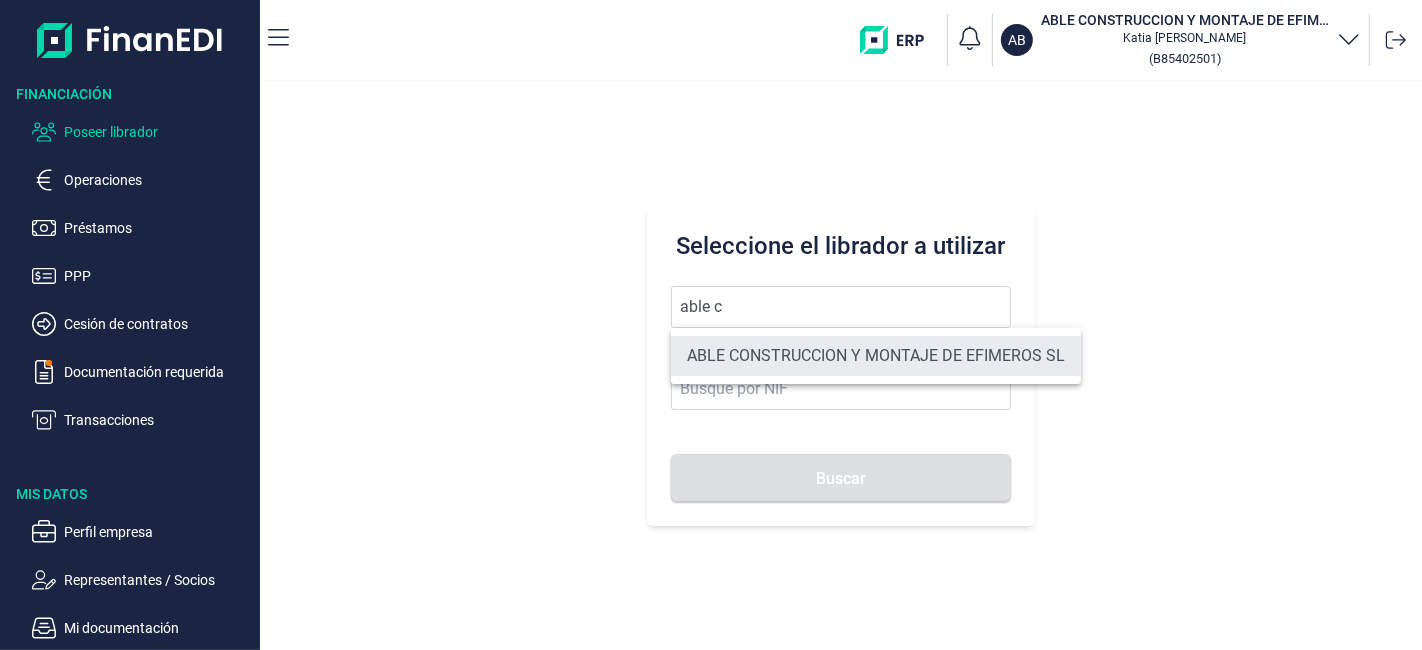 click on "ABLE CONSTRUCCION Y MONTAJE DE EFIMEROS SL" at bounding box center [876, 356] 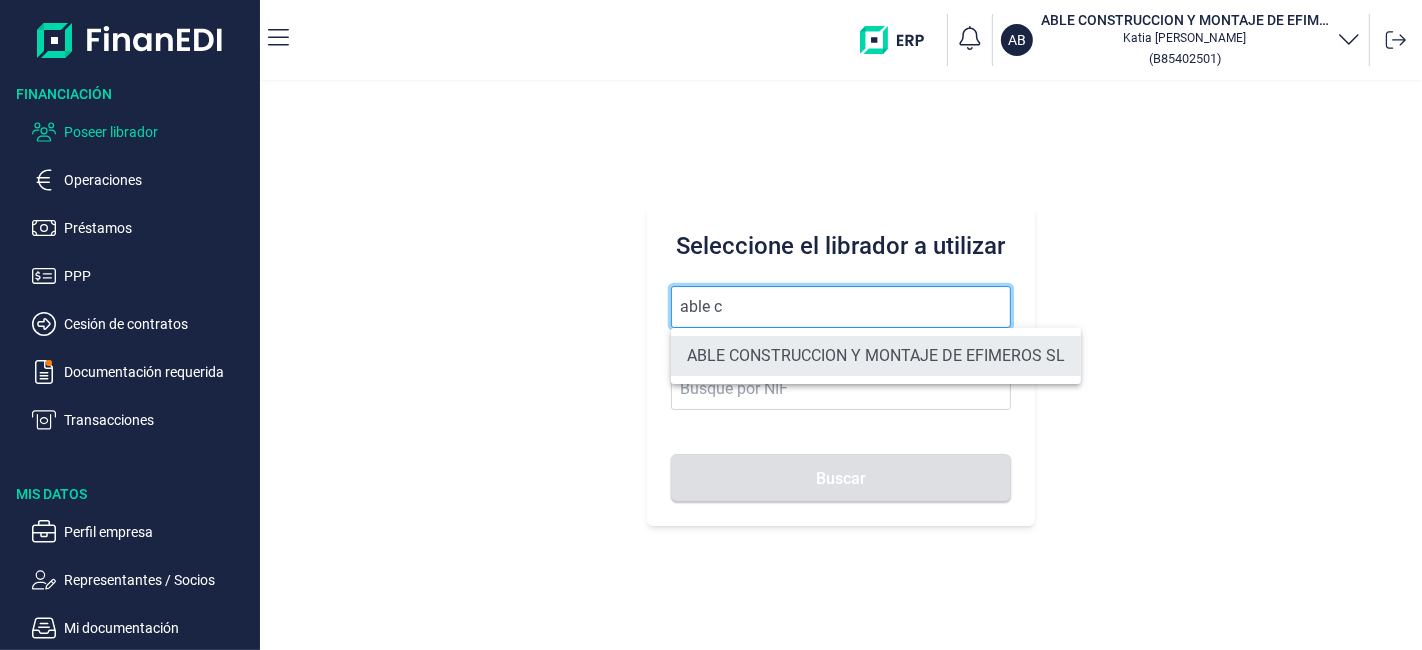 type on "ABLE CONSTRUCCION Y MONTAJE DE EFIMEROS SL" 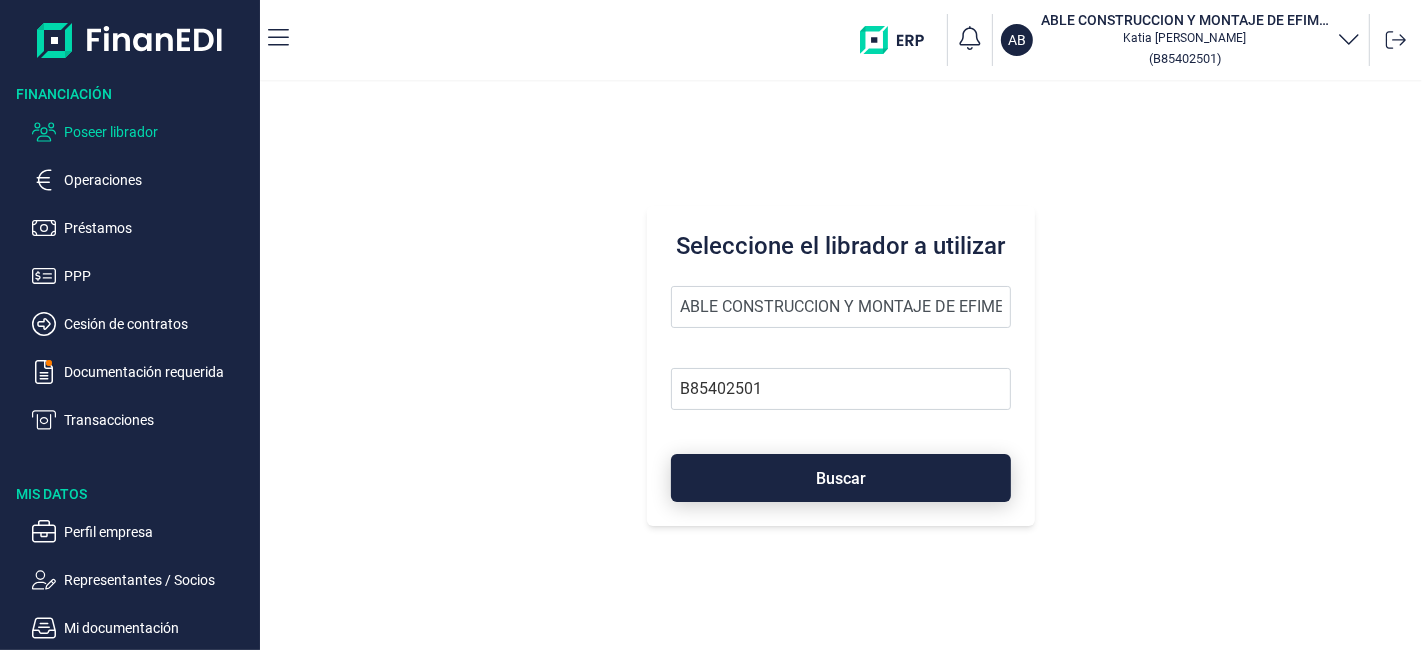 click on "Buscar" at bounding box center [840, 478] 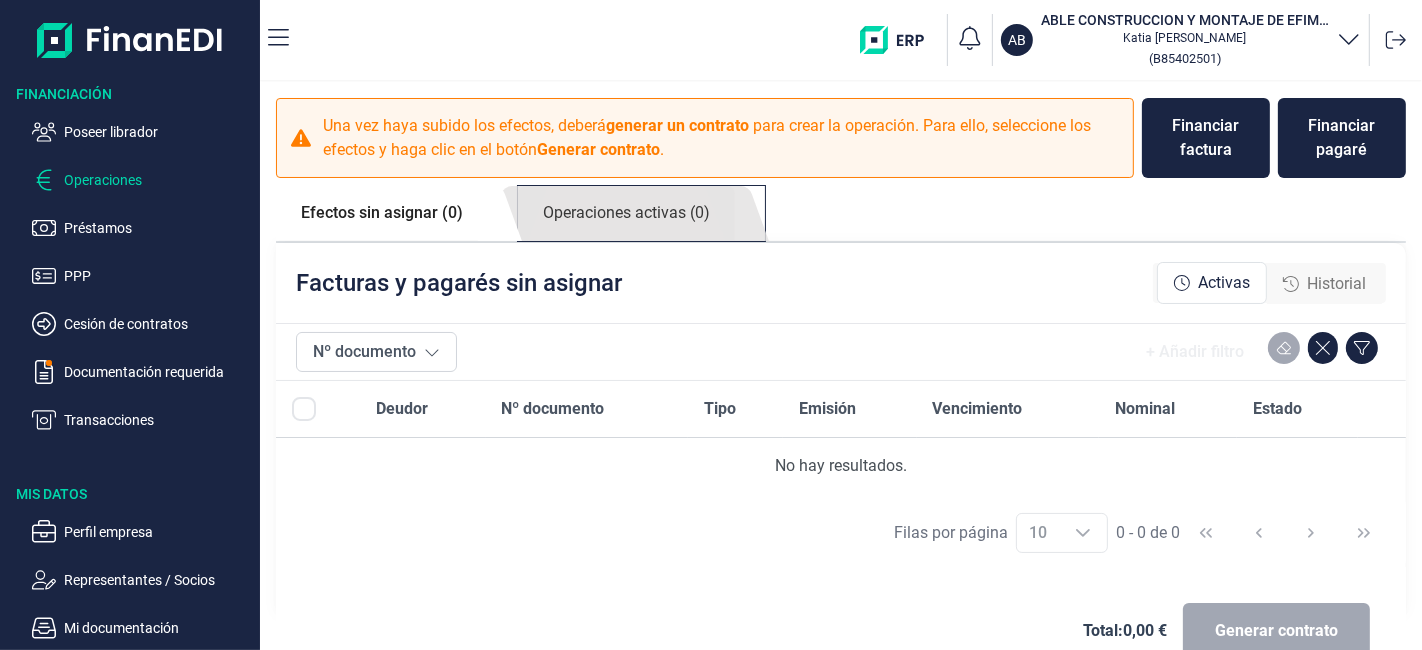 drag, startPoint x: 620, startPoint y: 192, endPoint x: 634, endPoint y: 207, distance: 20.518284 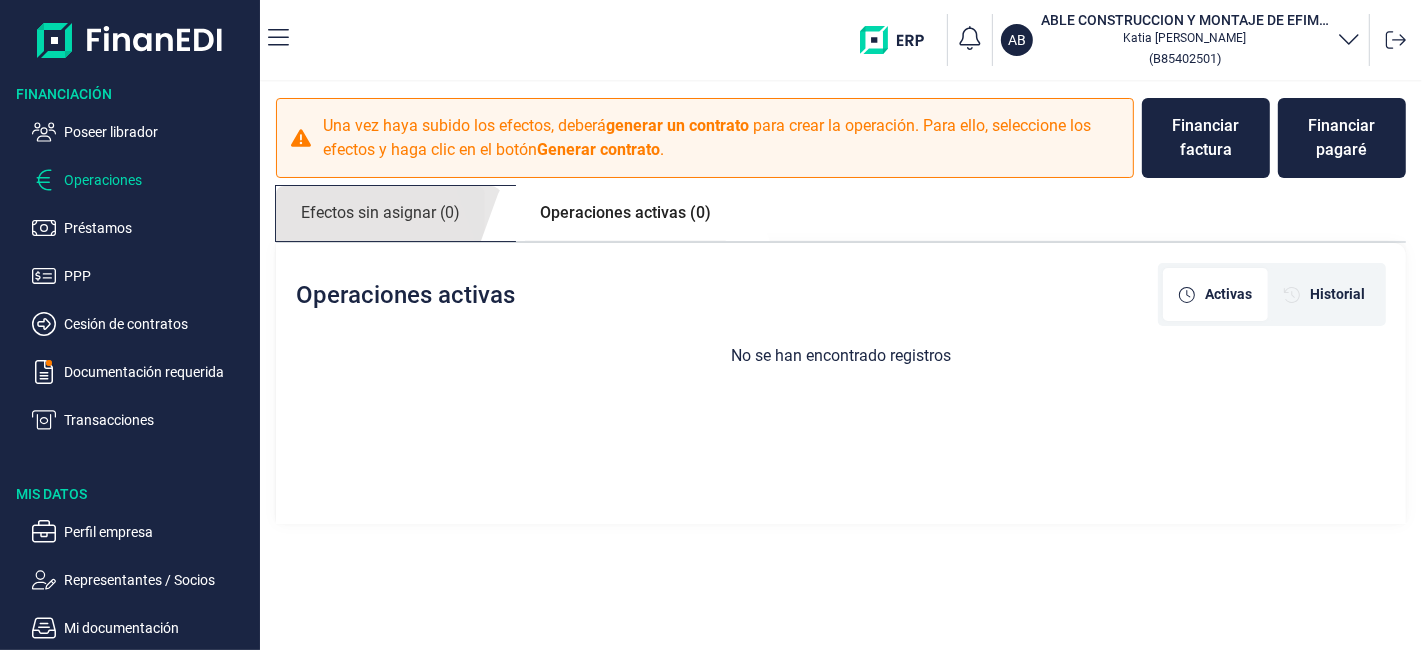 click on "Efectos sin asignar  (0)" at bounding box center [380, 213] 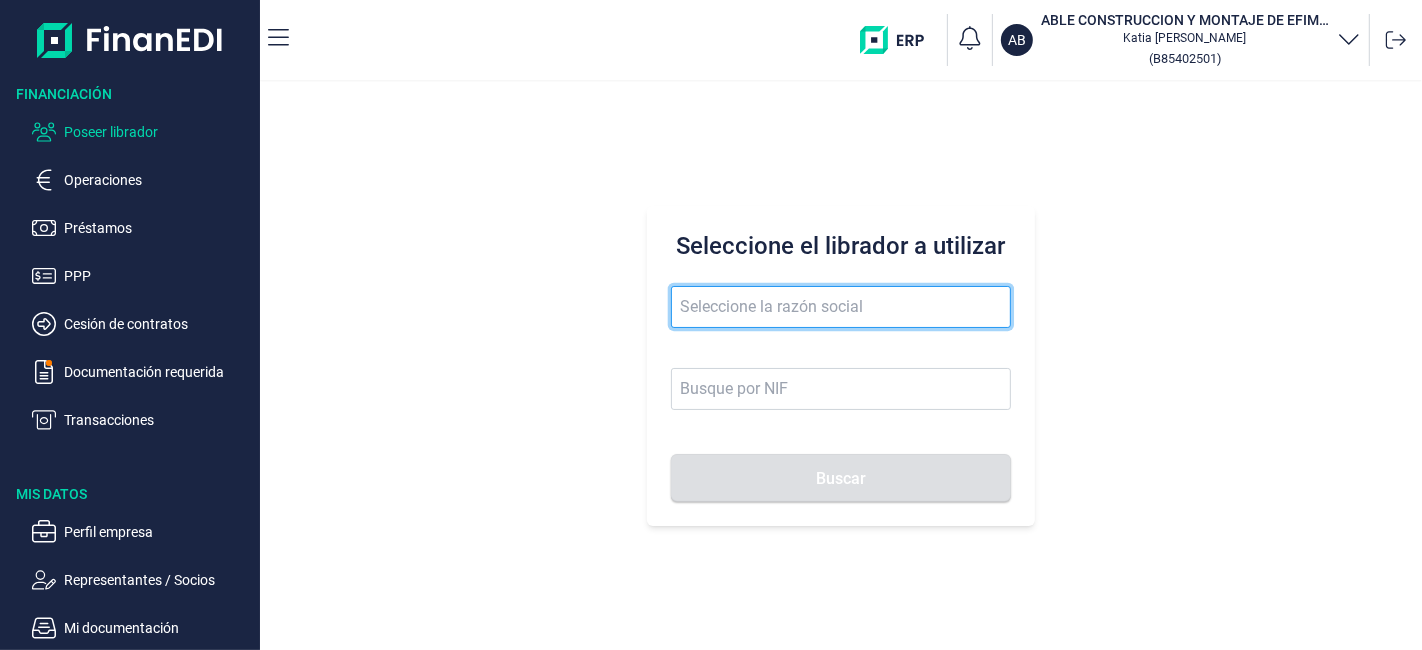 click at bounding box center (840, 307) 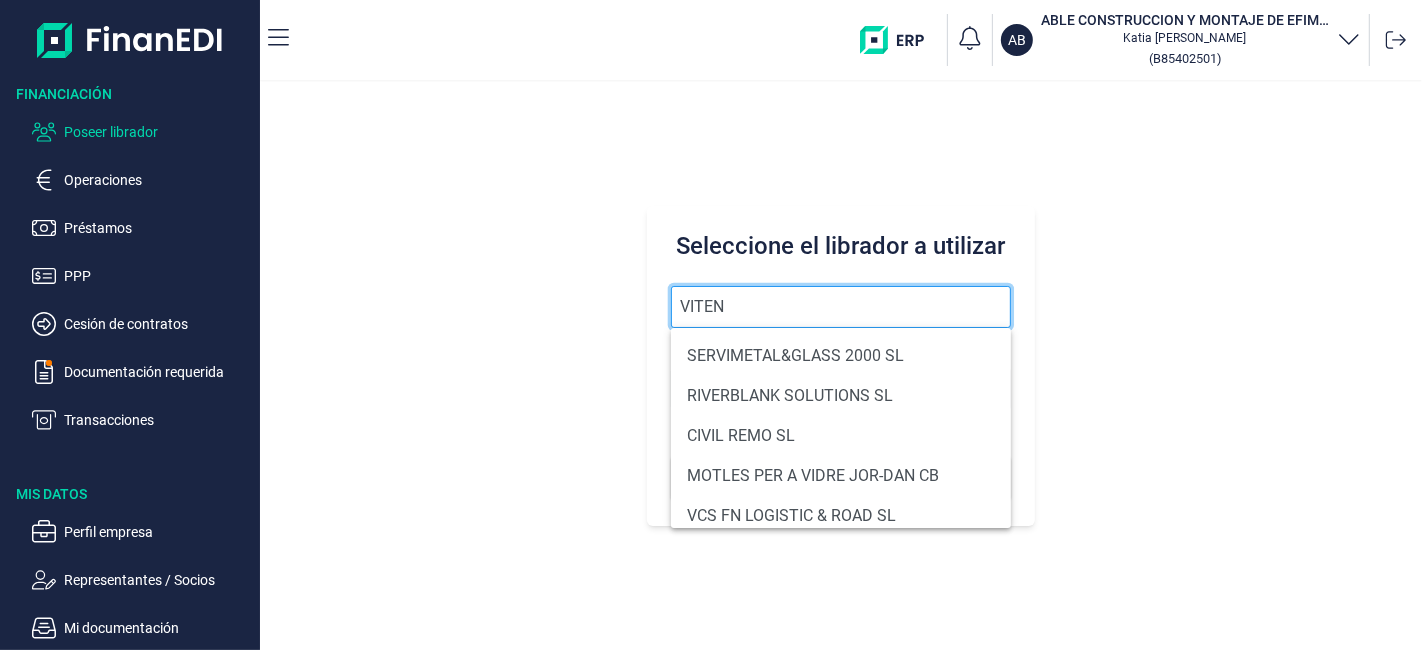 click on "Buscar" at bounding box center [840, 478] 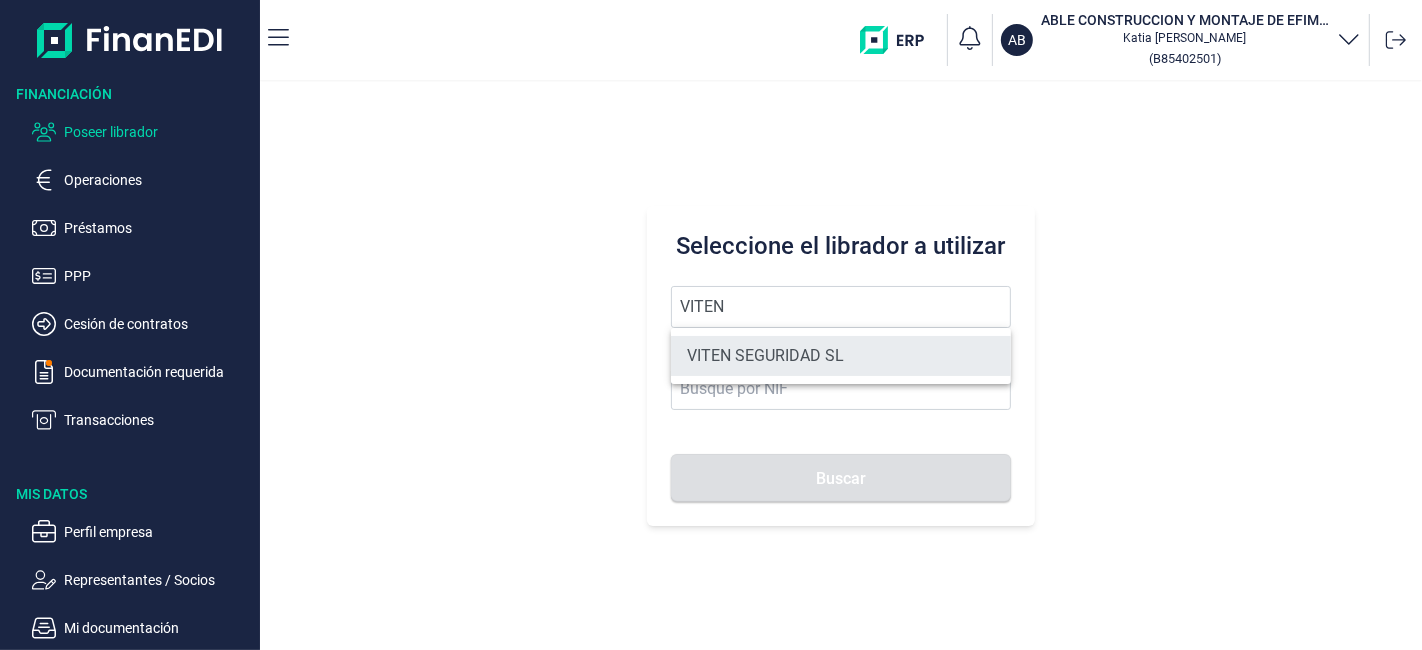 click on "VITEN SEGURIDAD SL" at bounding box center (840, 356) 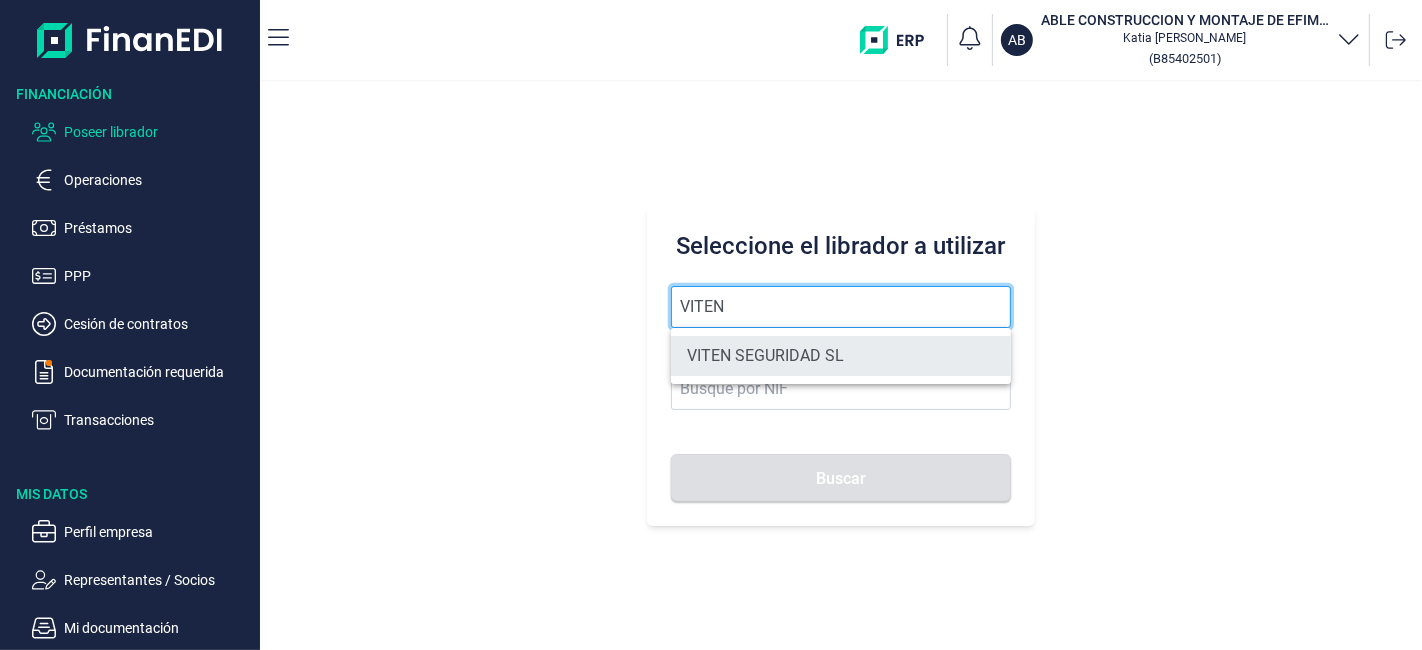 type on "VITEN SEGURIDAD SL" 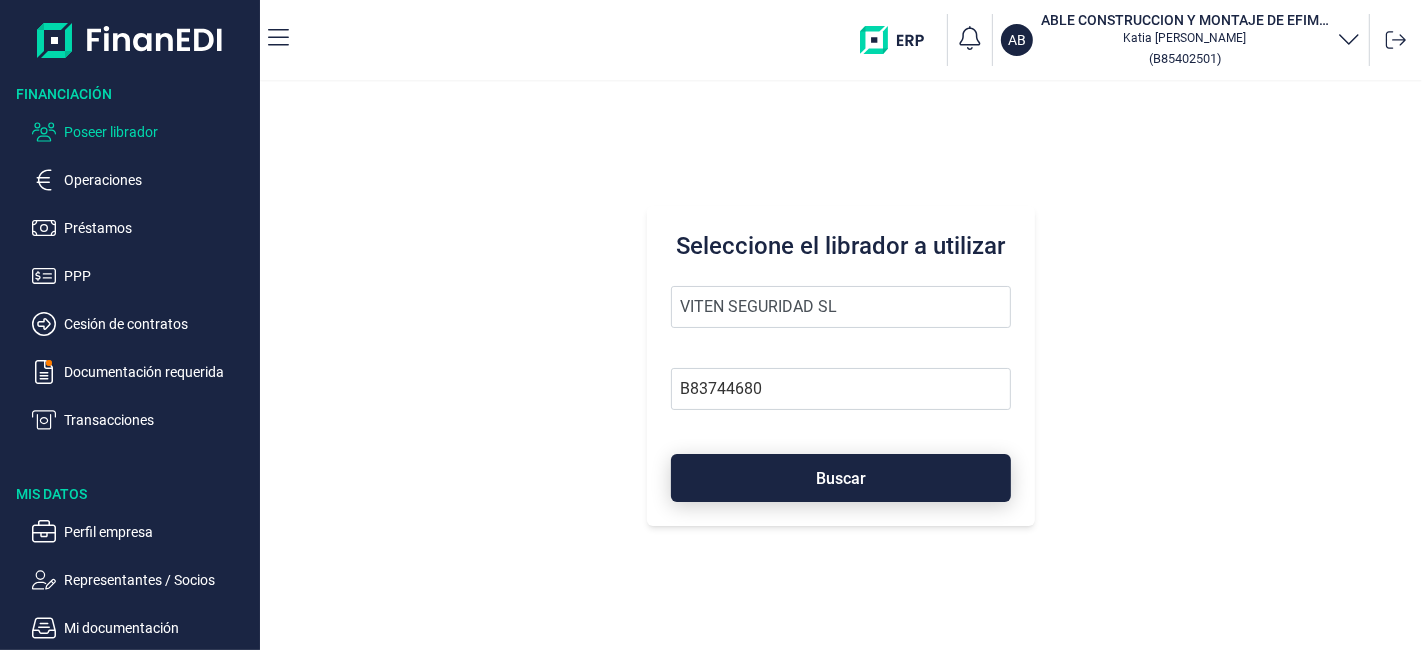 click on "Buscar" at bounding box center [840, 478] 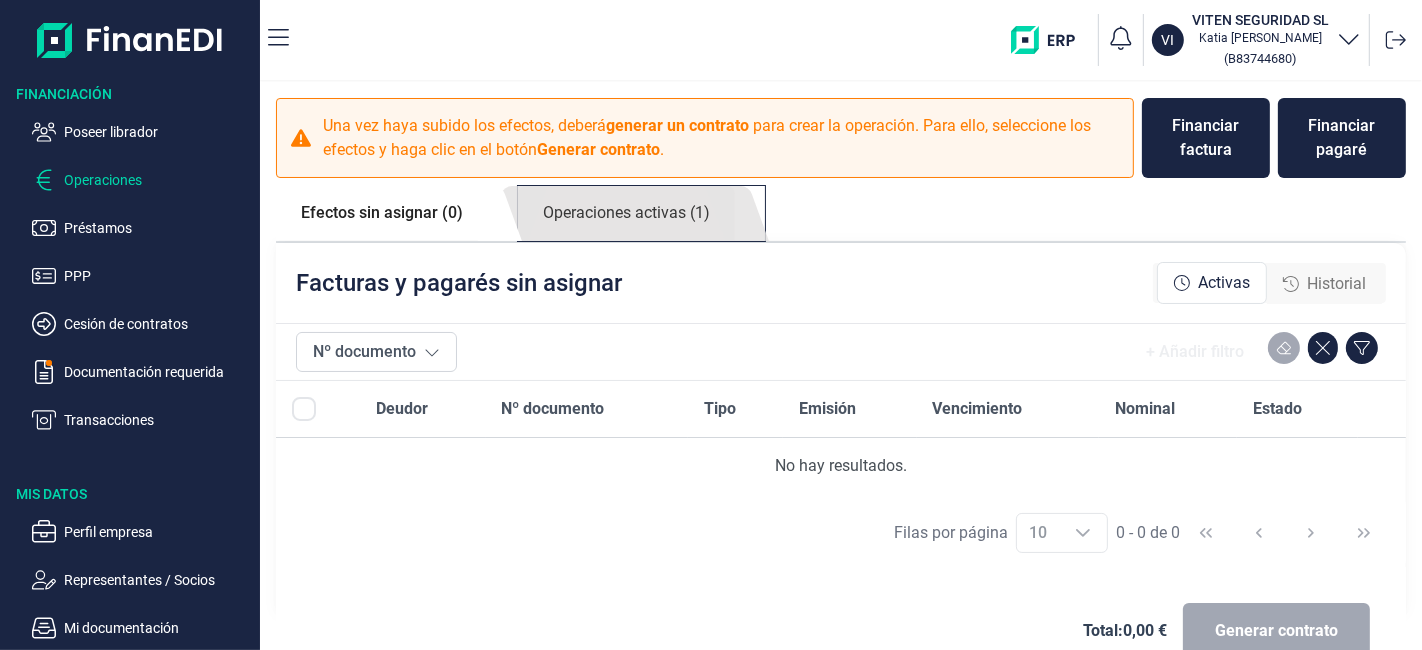 click on "Operaciones activas (1)" at bounding box center (626, 213) 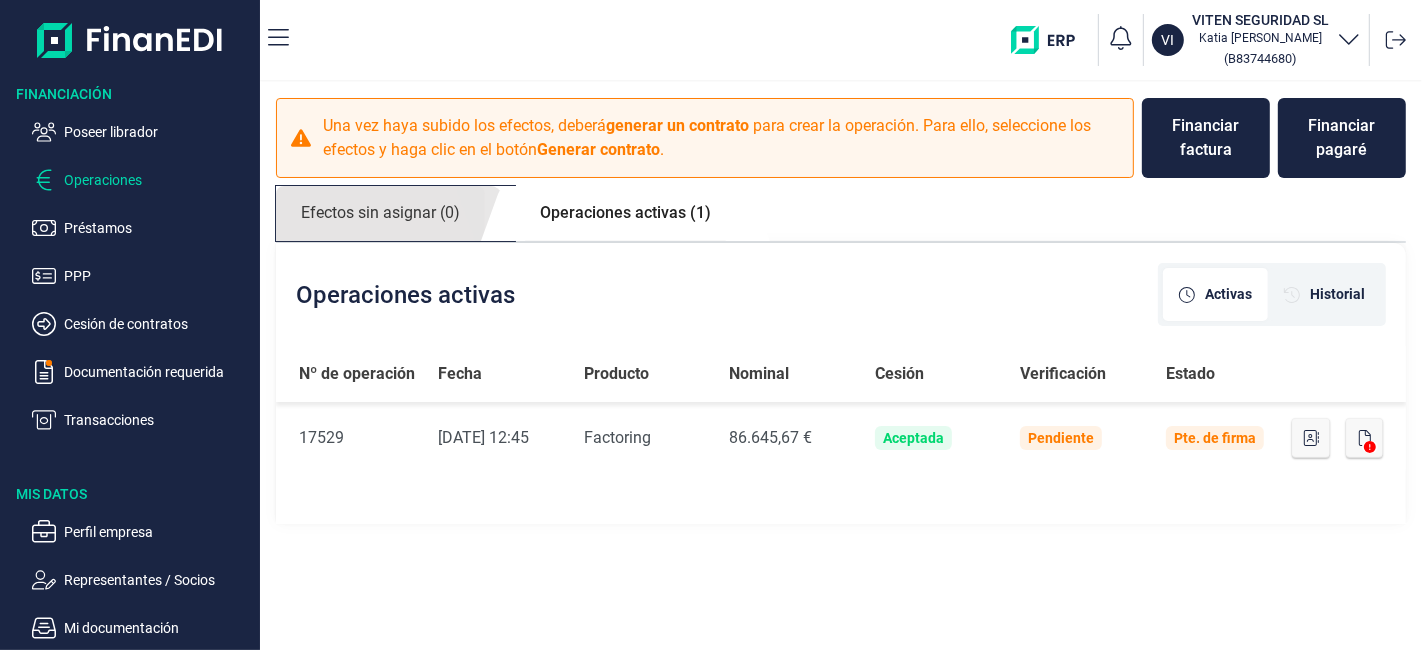 click on "Efectos sin asignar  (0)" at bounding box center (380, 213) 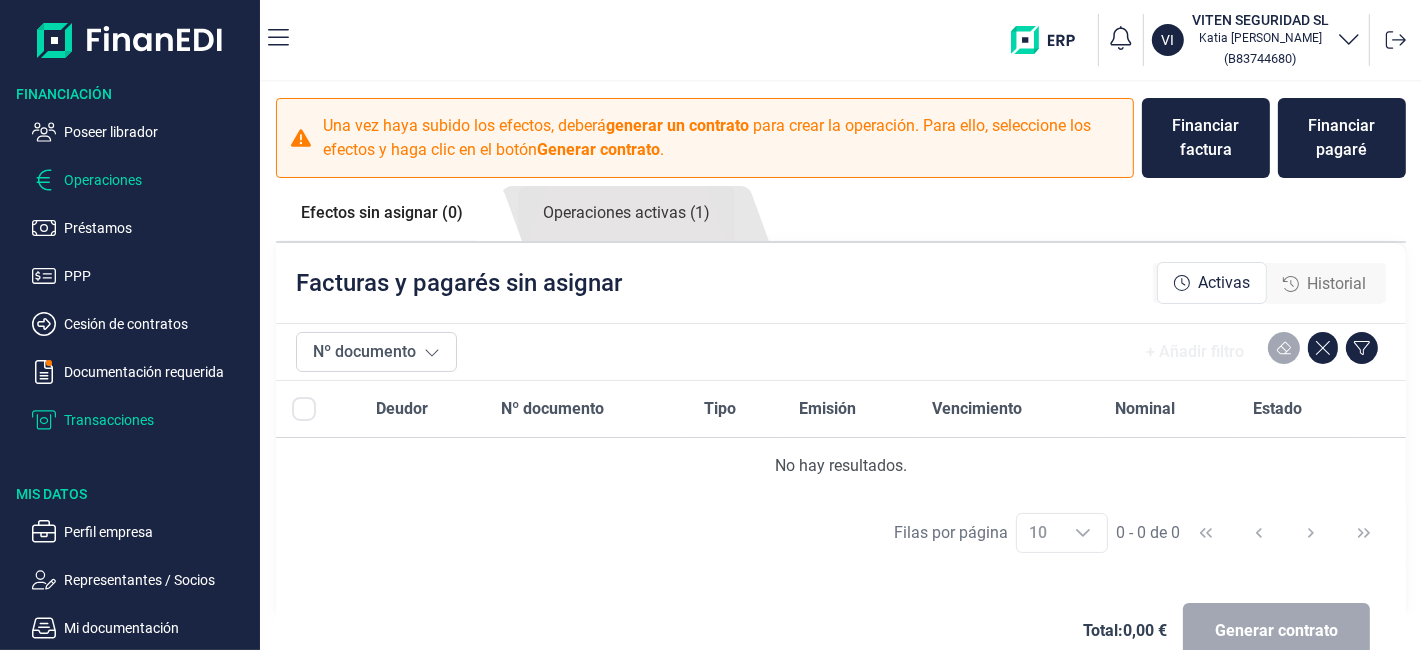 click on "Transacciones" at bounding box center (158, 420) 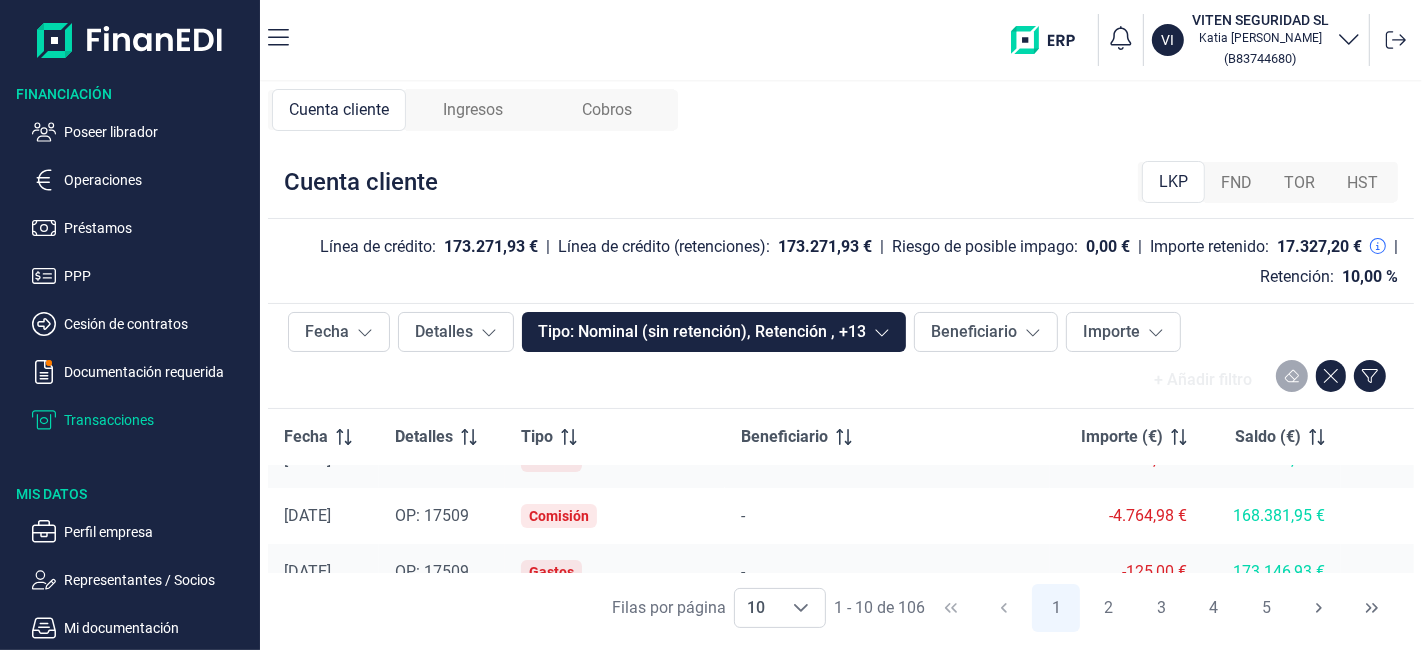 scroll, scrollTop: 0, scrollLeft: 0, axis: both 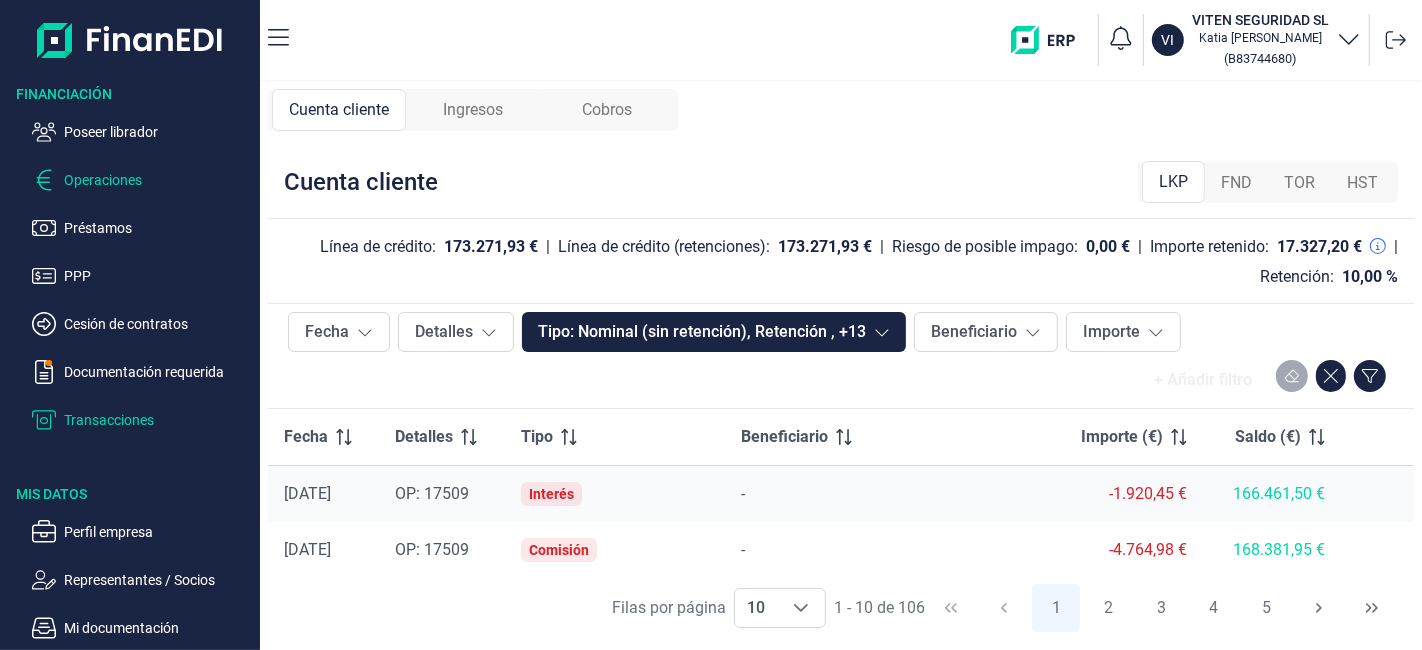 click on "Operaciones" at bounding box center [158, 180] 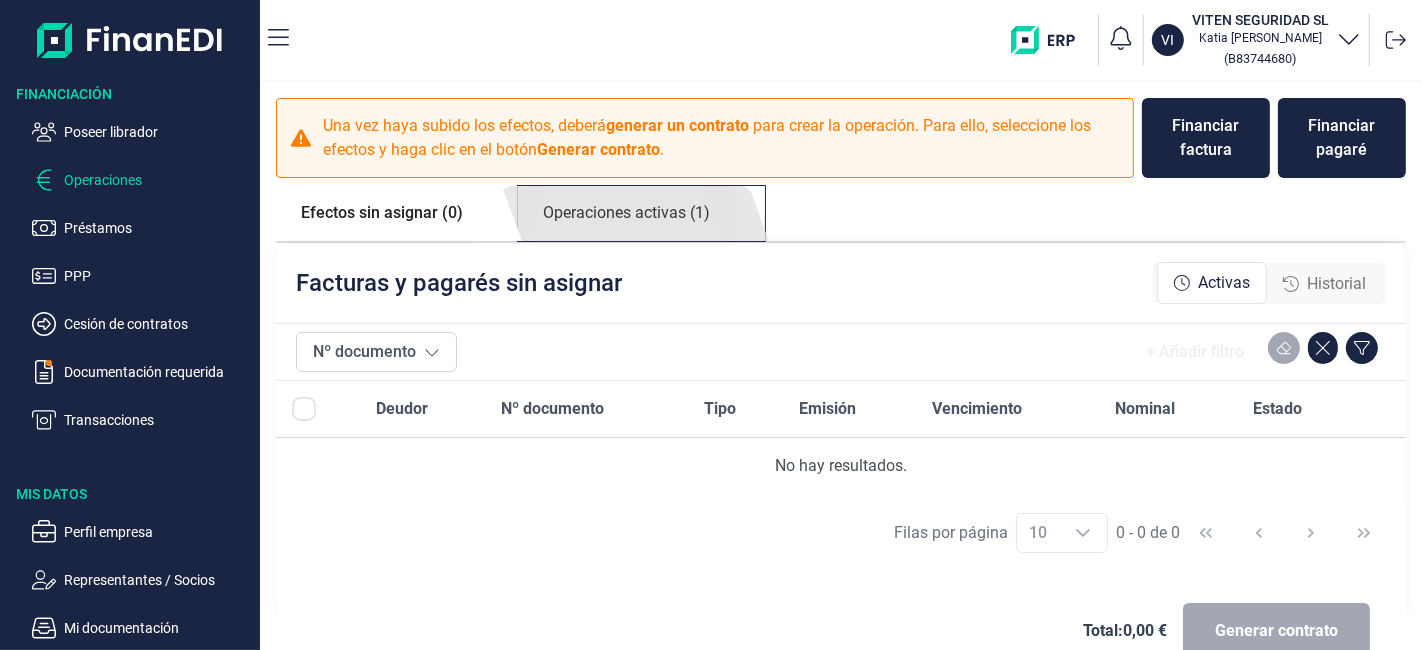 click on "Operaciones activas (1)" at bounding box center [626, 213] 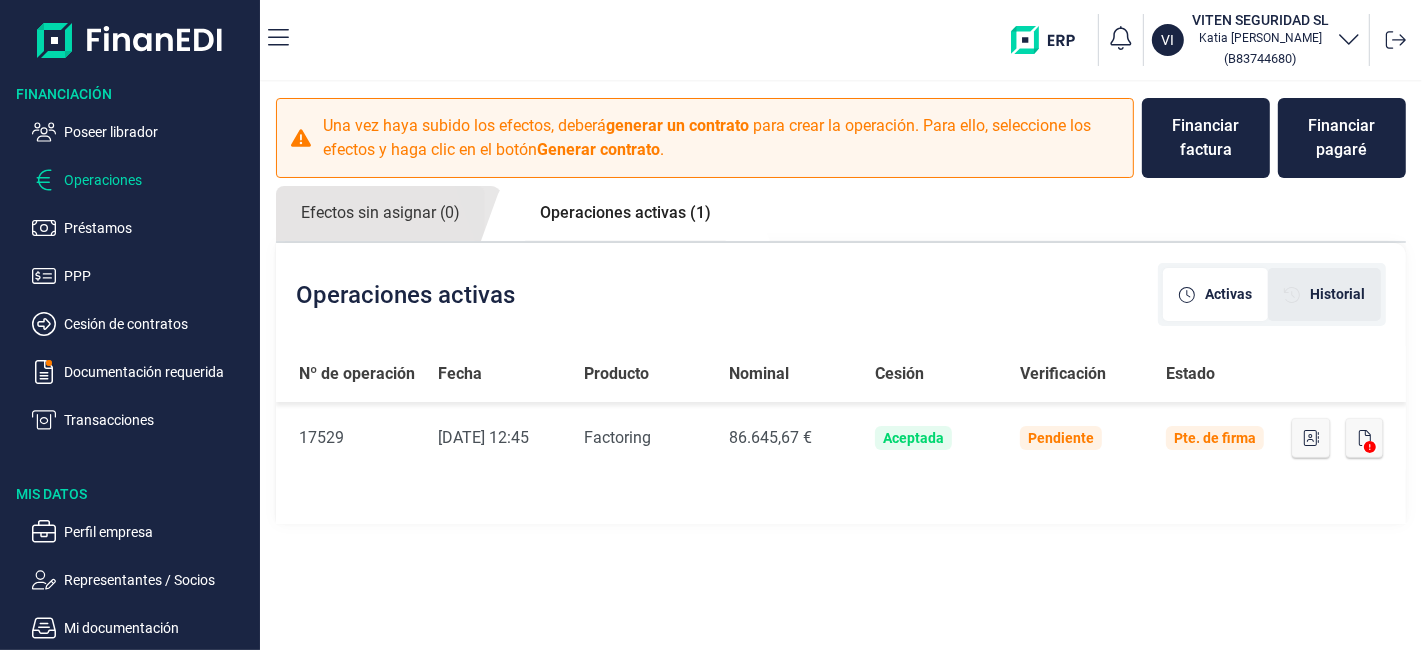 click on "Historial" at bounding box center [1337, 294] 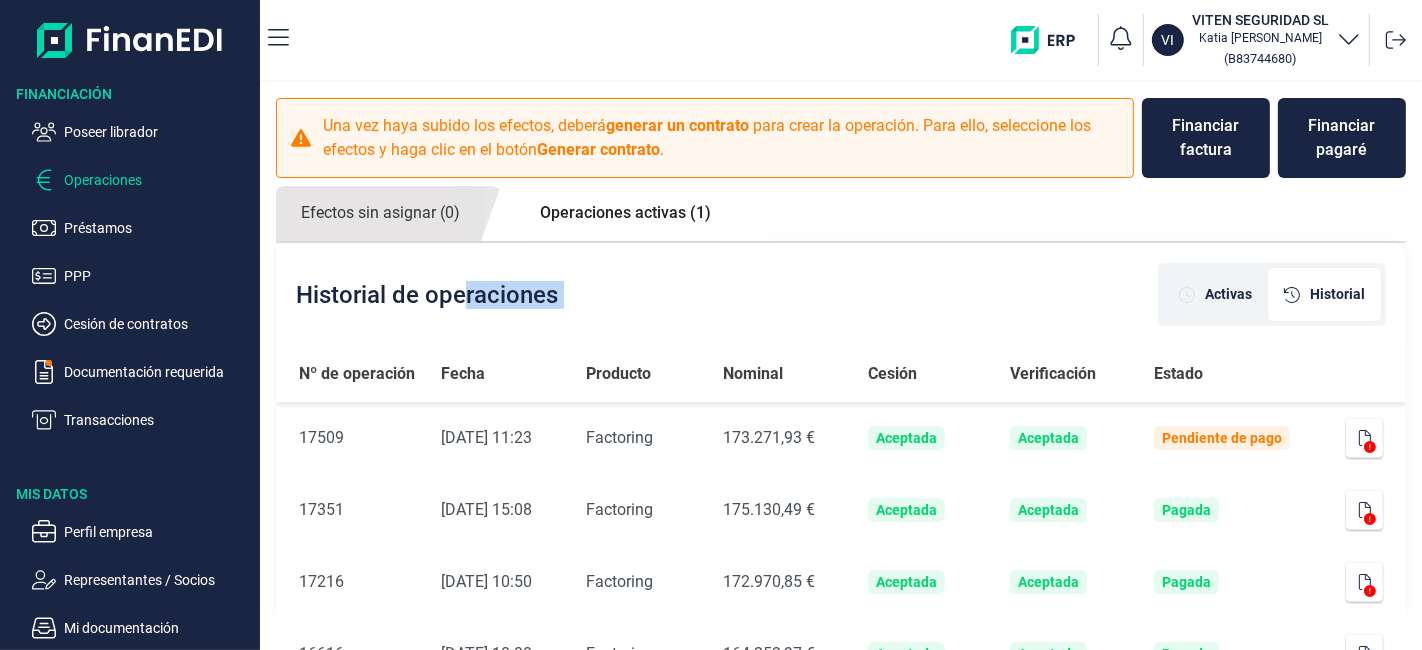 scroll, scrollTop: 254, scrollLeft: 0, axis: vertical 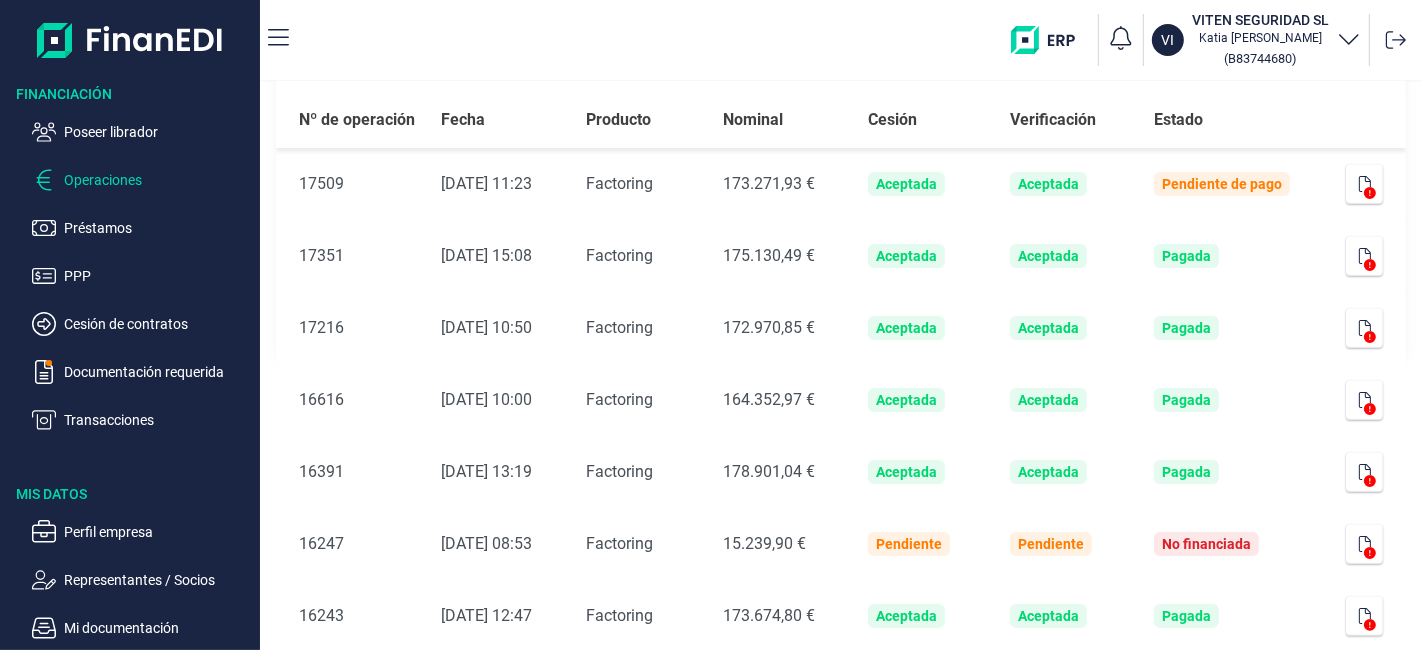 drag, startPoint x: 617, startPoint y: 702, endPoint x: 597, endPoint y: 702, distance: 20 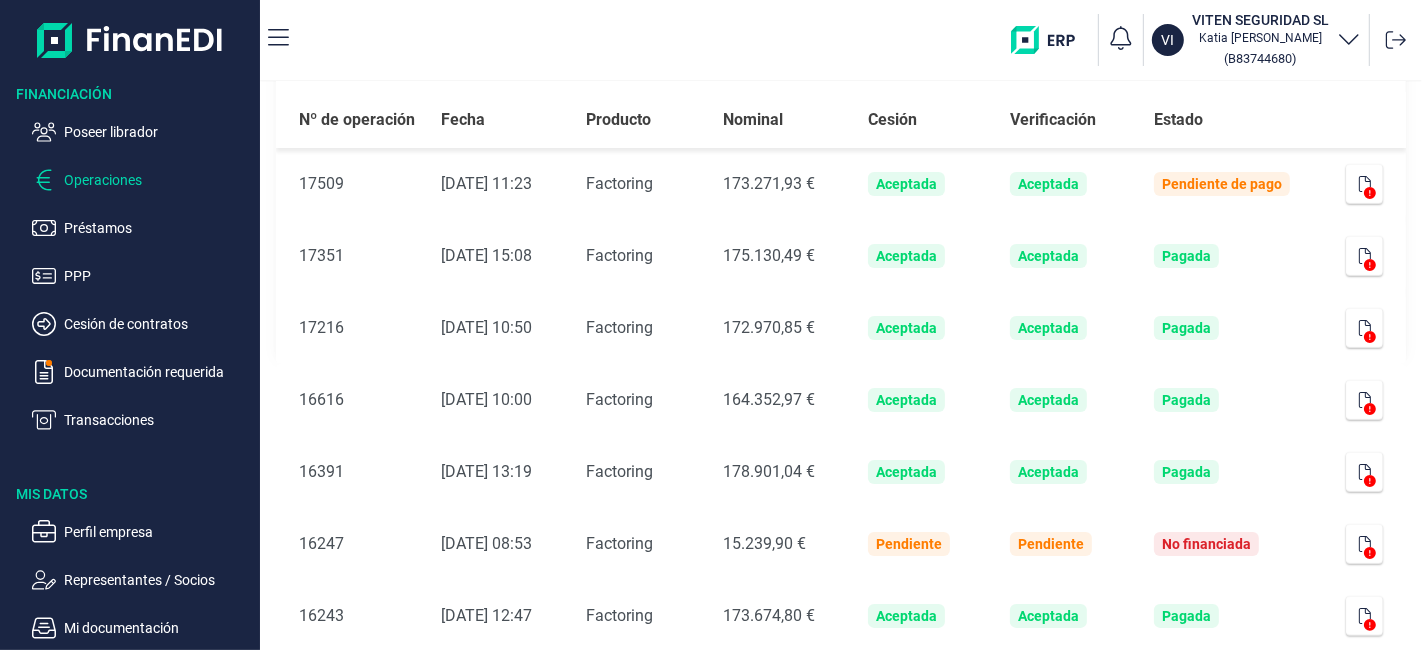 click on "Financiación Poseer librador Operaciones Préstamos PPP Cesión de contratos Documentación requerida Transacciones Mis Datos Perfil empresa Representantes / Socios Mi documentación Perfil Cuentas VI VITEN SEGURIDAD SL [PERSON_NAME] ( B83744680 ) Una vez haya subido los efectos, [PERSON_NAME]  generar un contrato   para crear la operación. Para ello, seleccione los efectos y [PERSON_NAME] clic en el botón  Generar contrato .   Financiar factura Financiar [PERSON_NAME] Efectos sin asignar  (0) Operaciones activas (1) Historial de operaciones Activas Historial Nº de operación Fecha Producto Nominal Cesión Verificación Estado Nº de Operación 17509 Fecha [DATE] 11:23 Producto Factoring Nominal 173.271,93 € Aceptada  Aceptada  Pendiente de pago  Nº de Operación 17351 Fecha [DATE] 15:08 Producto Factoring Nominal 175.130,49 € Aceptada  Aceptada  Pagada  Nº de Operación 17216 Fecha [DATE] 10:50 Producto Factoring Nominal 172.970,85 € Aceptada  Aceptada  Pagada  Nº de Operación 16616 Fecha" at bounding box center [711, 325] 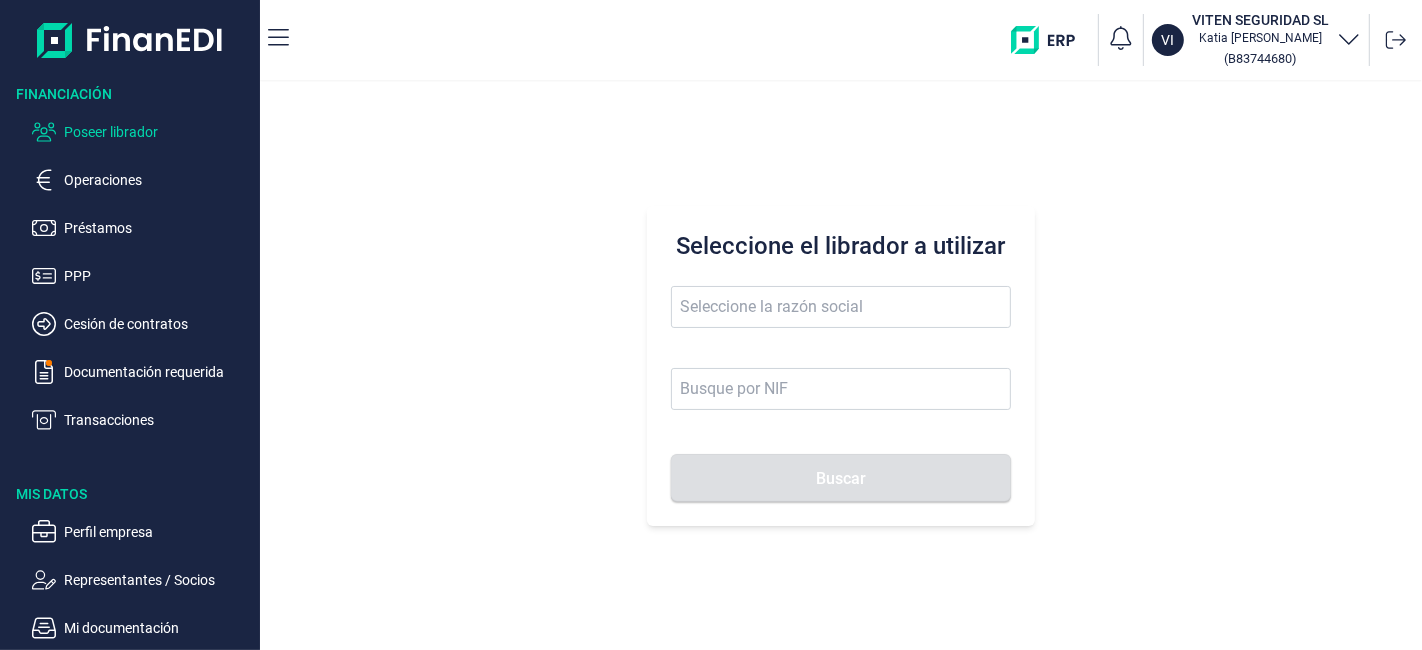 scroll, scrollTop: 0, scrollLeft: 0, axis: both 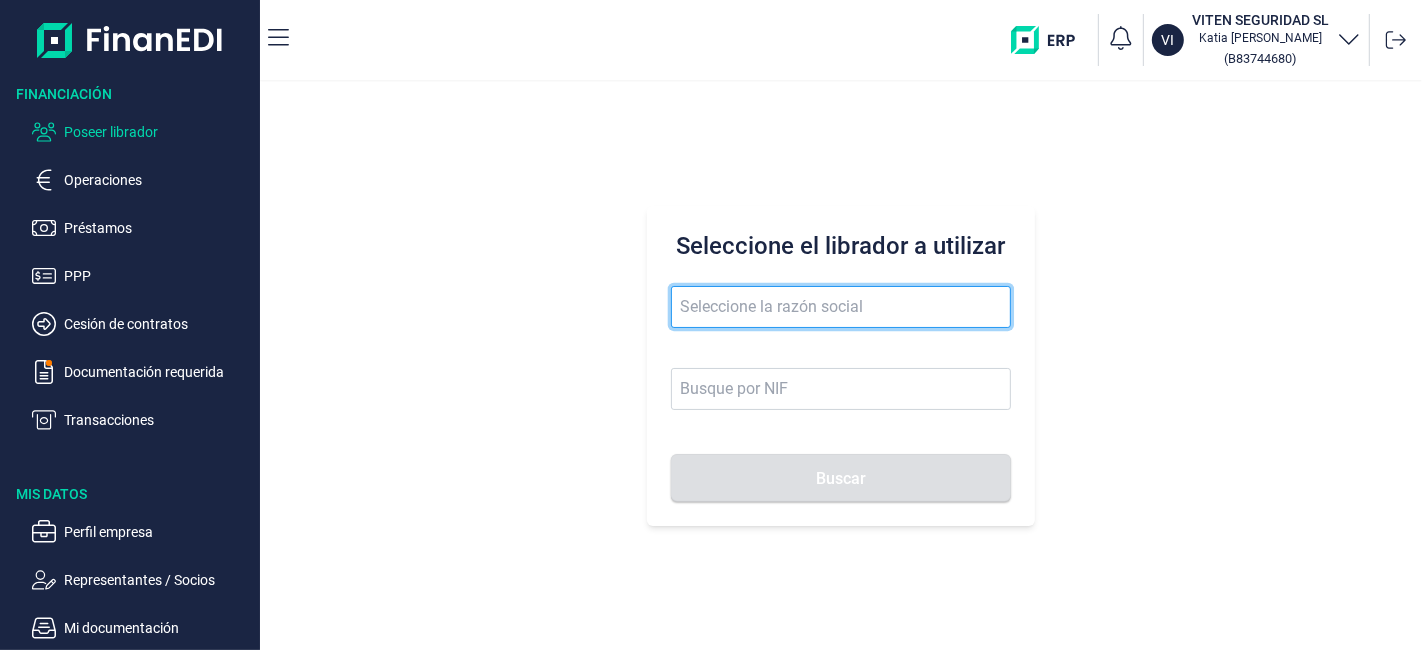 click at bounding box center (840, 307) 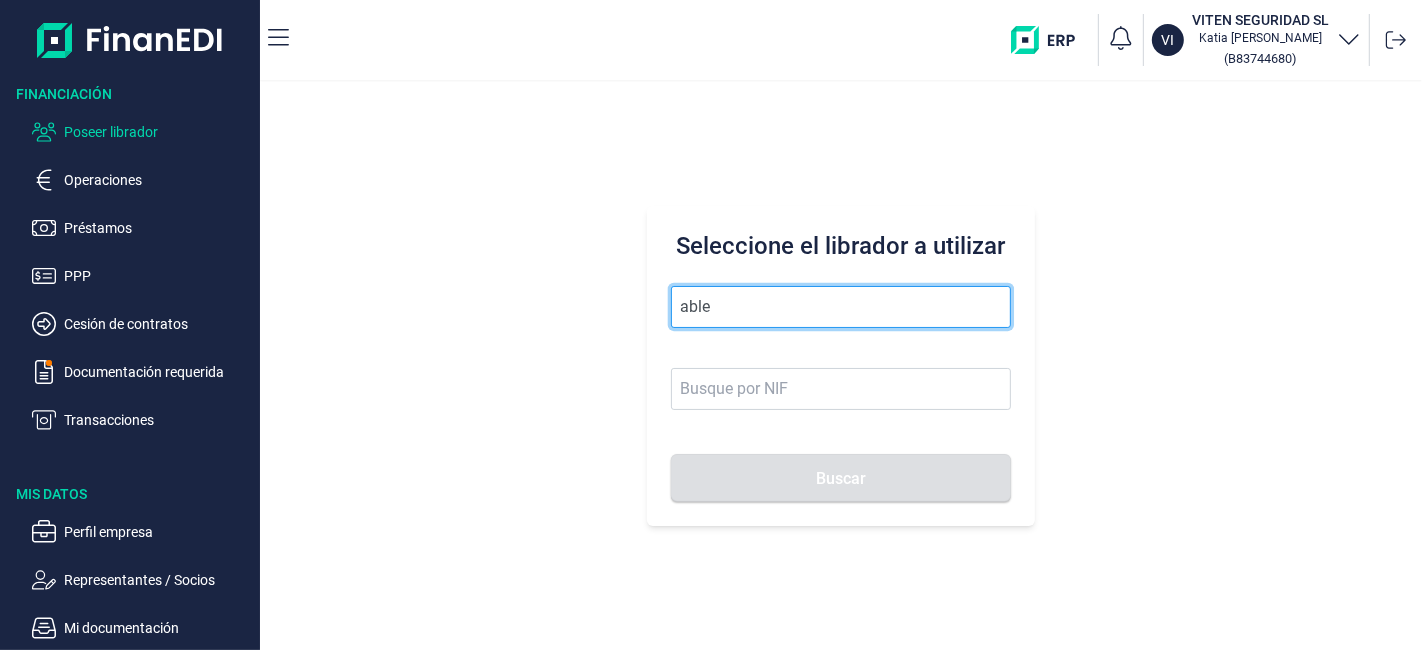 click on "Buscar" at bounding box center [840, 478] 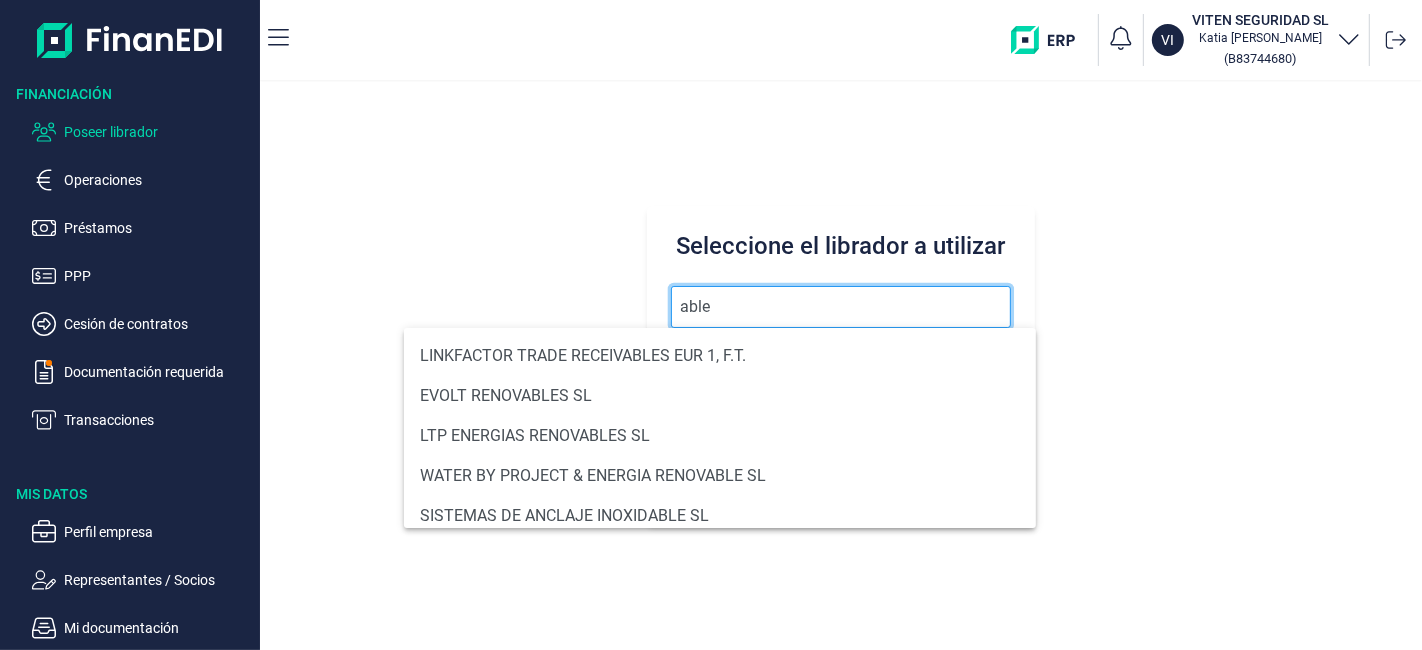 click on "able" at bounding box center (840, 307) 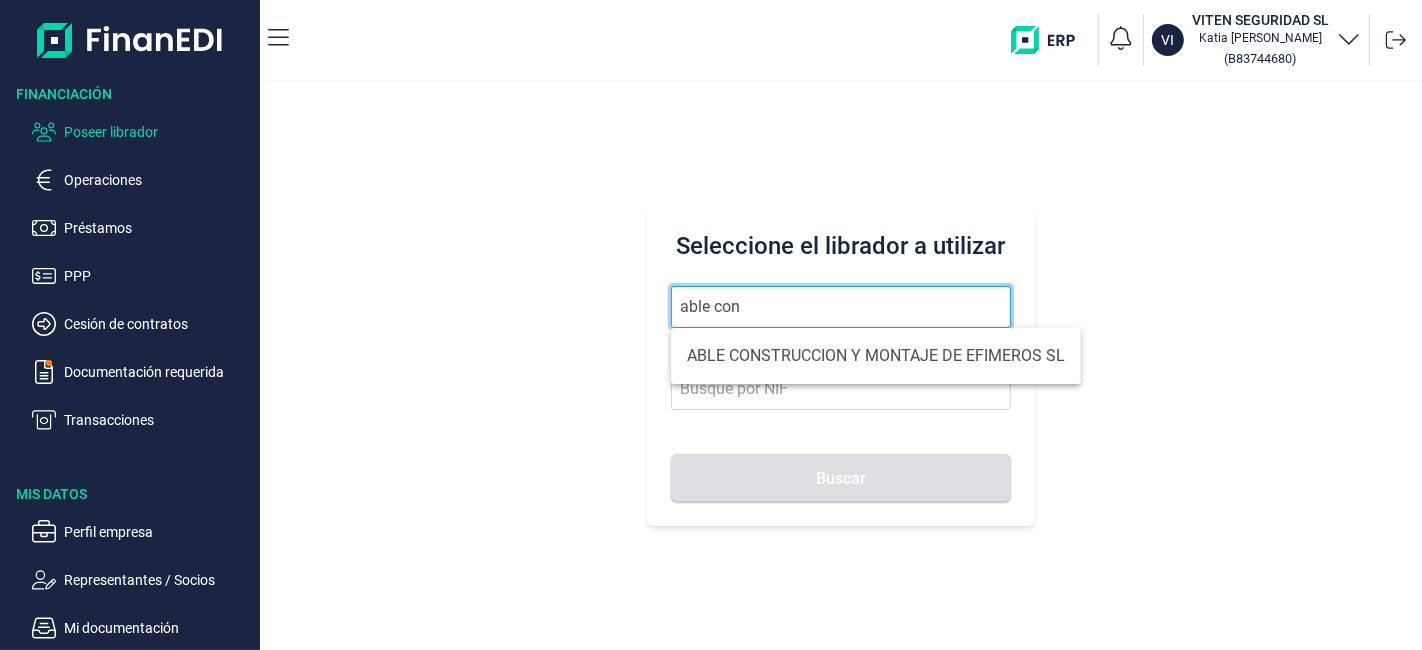 click on "Buscar" at bounding box center [840, 478] 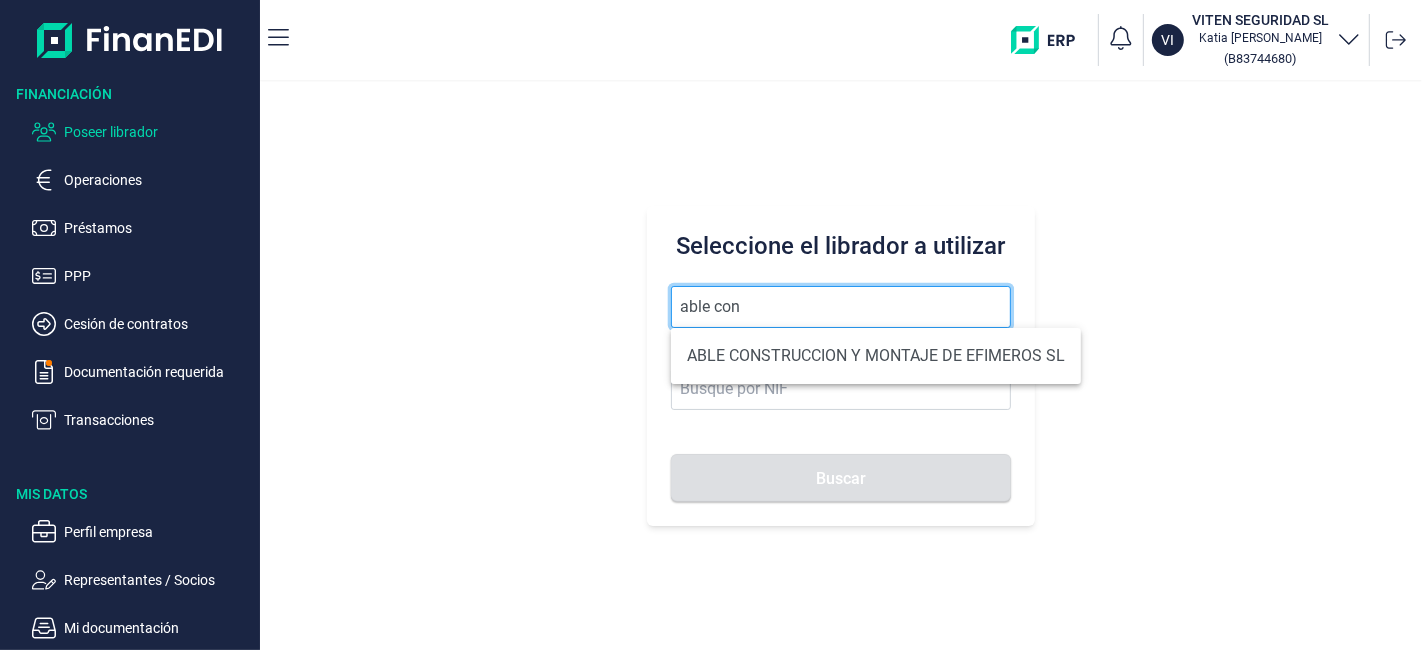 click on "able con" at bounding box center [840, 307] 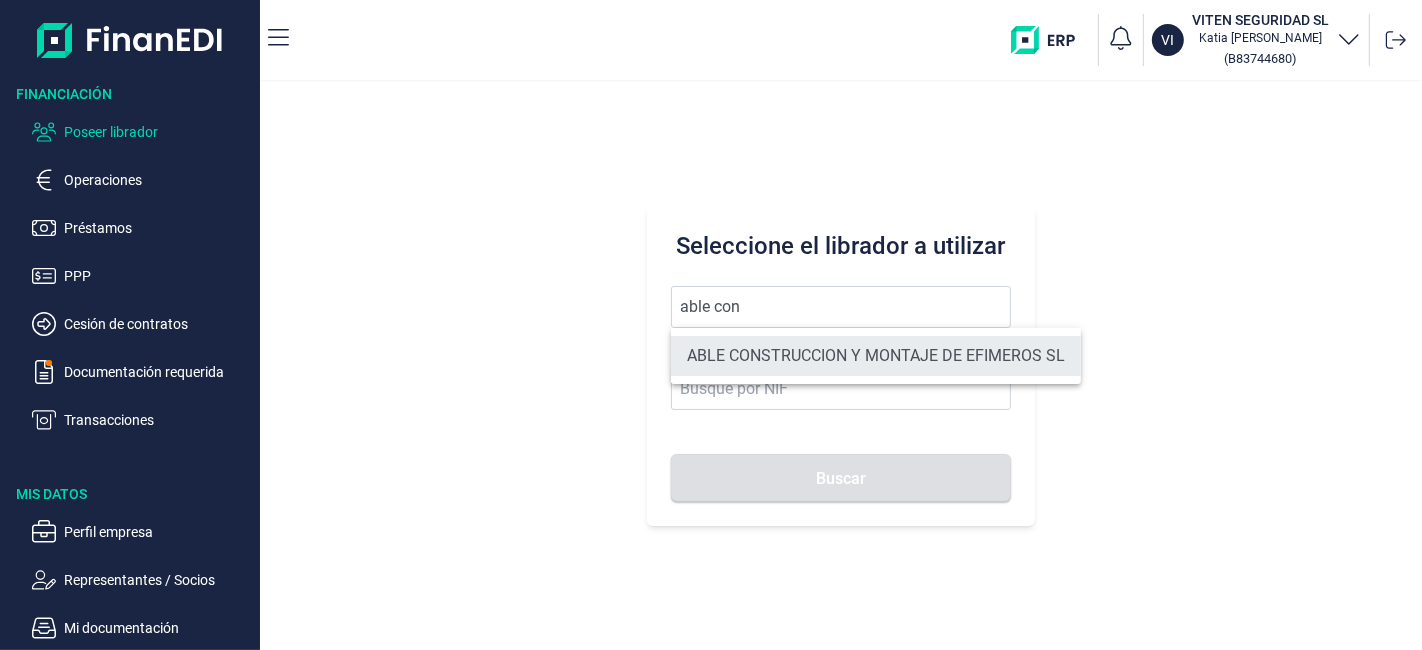 click on "ABLE CONSTRUCCION Y MONTAJE DE EFIMEROS SL" at bounding box center [876, 356] 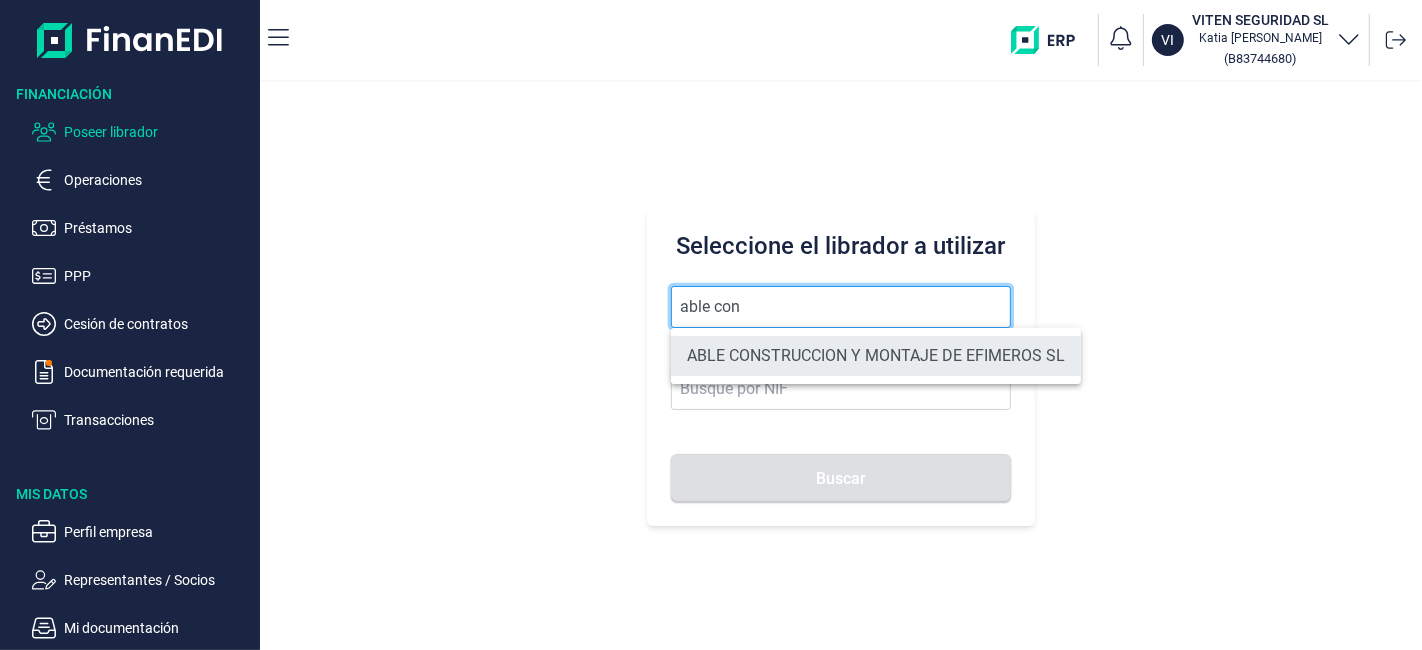 type on "ABLE CONSTRUCCION Y MONTAJE DE EFIMEROS SL" 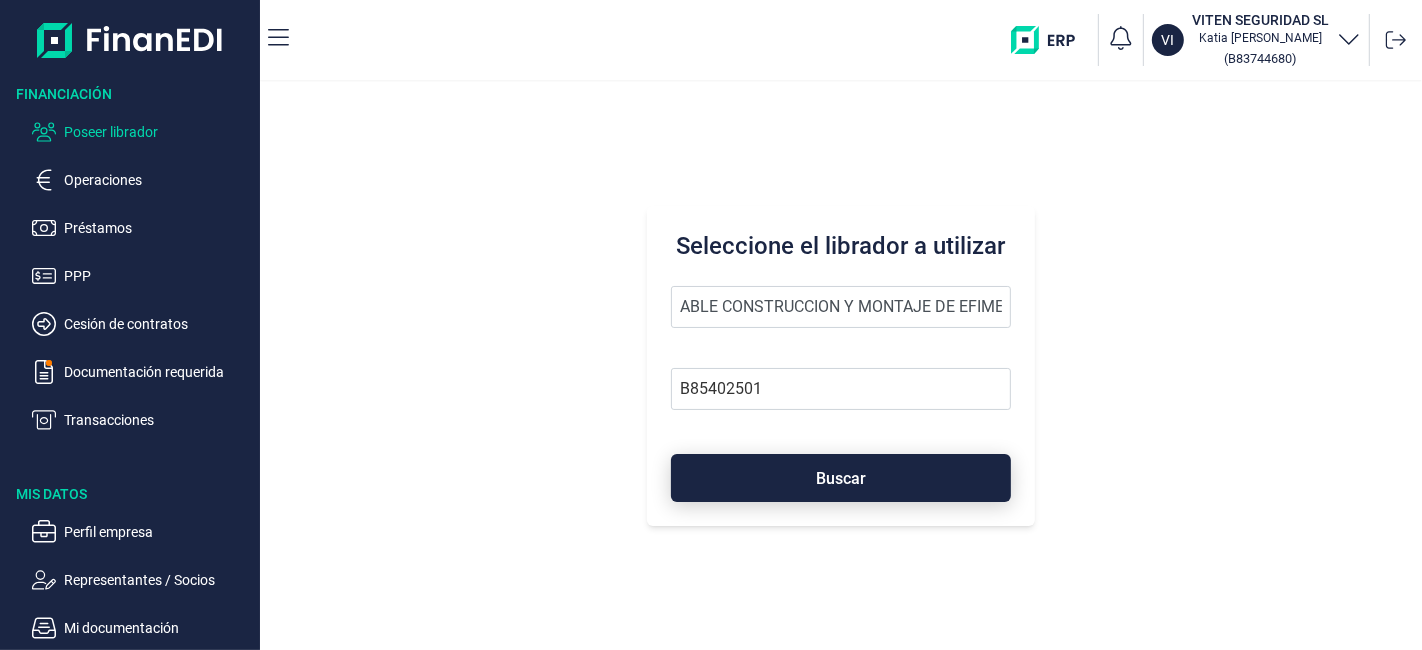 click on "Buscar" at bounding box center [840, 478] 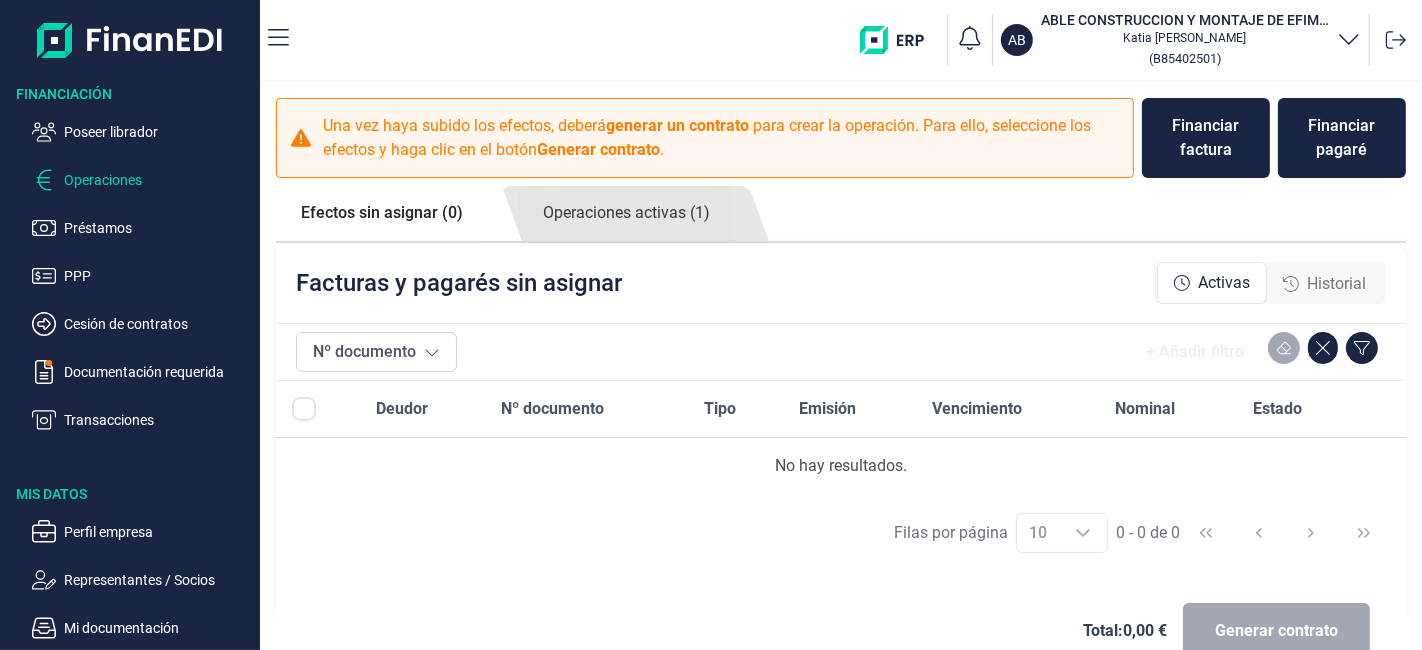 click on "Historial" at bounding box center (1336, 284) 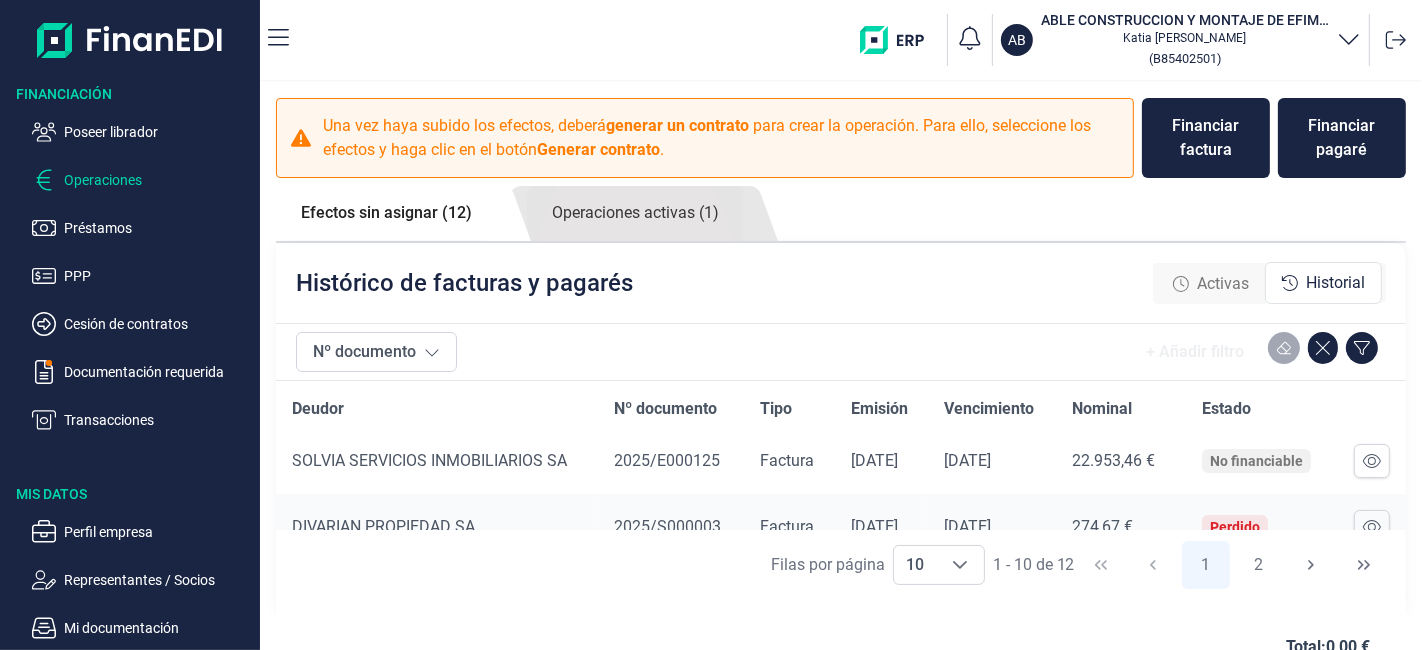 scroll, scrollTop: 111, scrollLeft: 0, axis: vertical 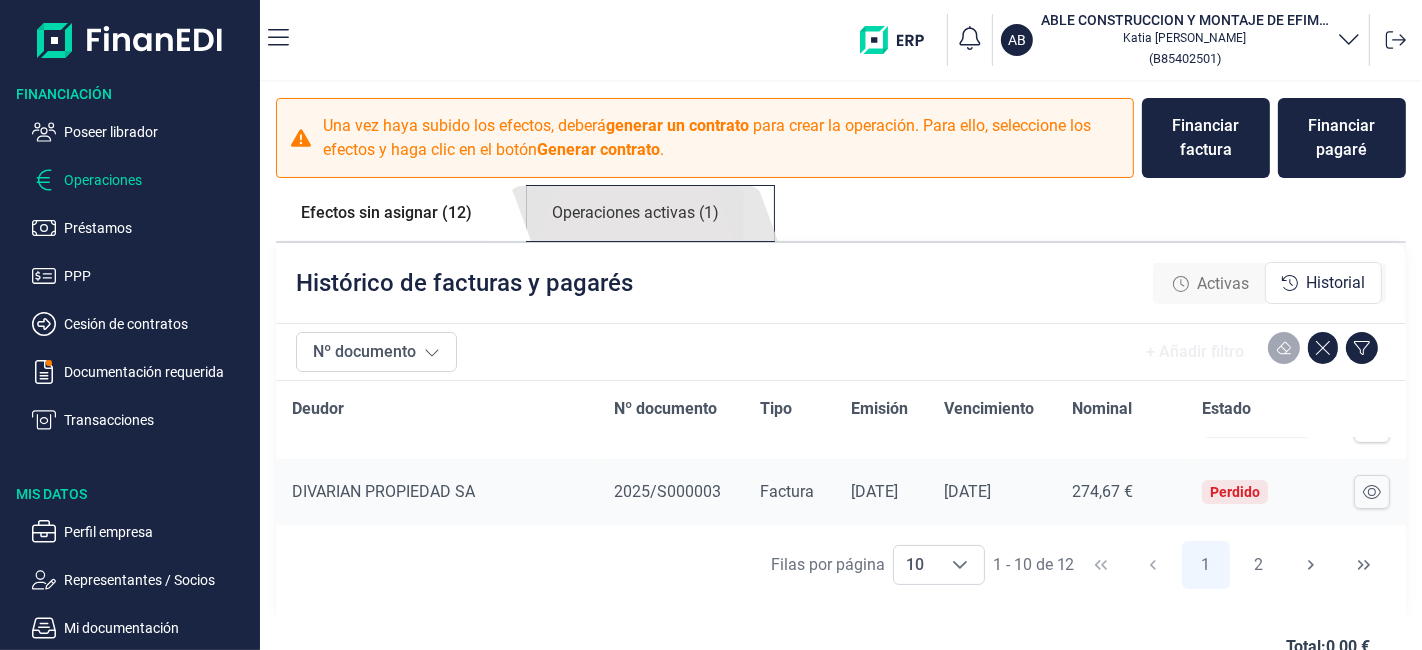 click on "Operaciones activas (1)" at bounding box center [635, 213] 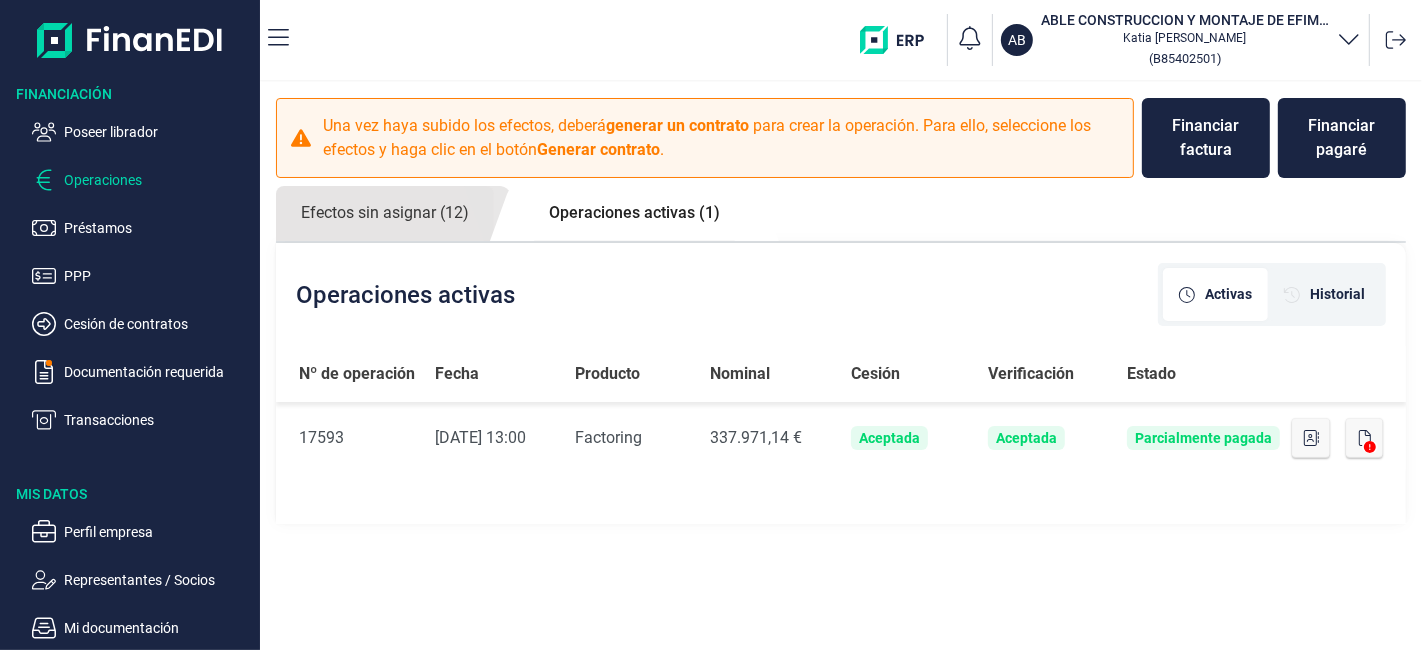click on "Operaciones activas (1)" at bounding box center [634, 213] 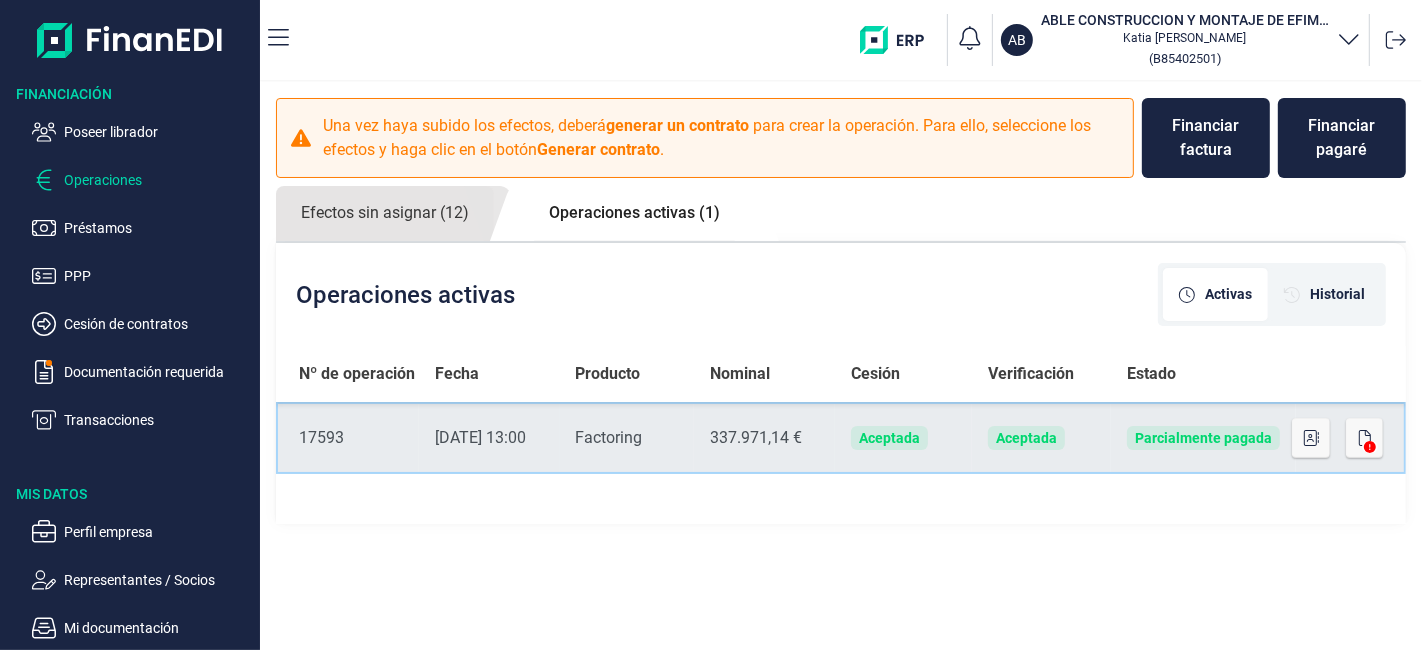 click on "Parcialmente pagada" at bounding box center (1203, 438) 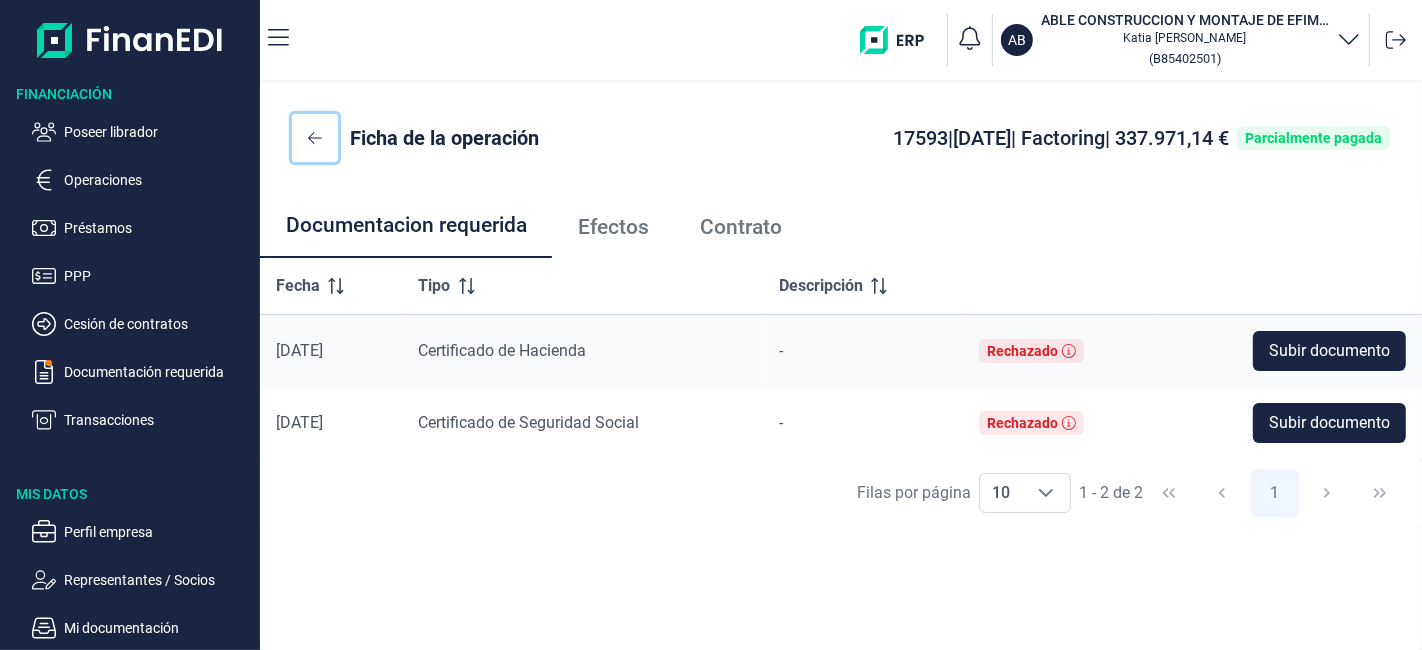 click 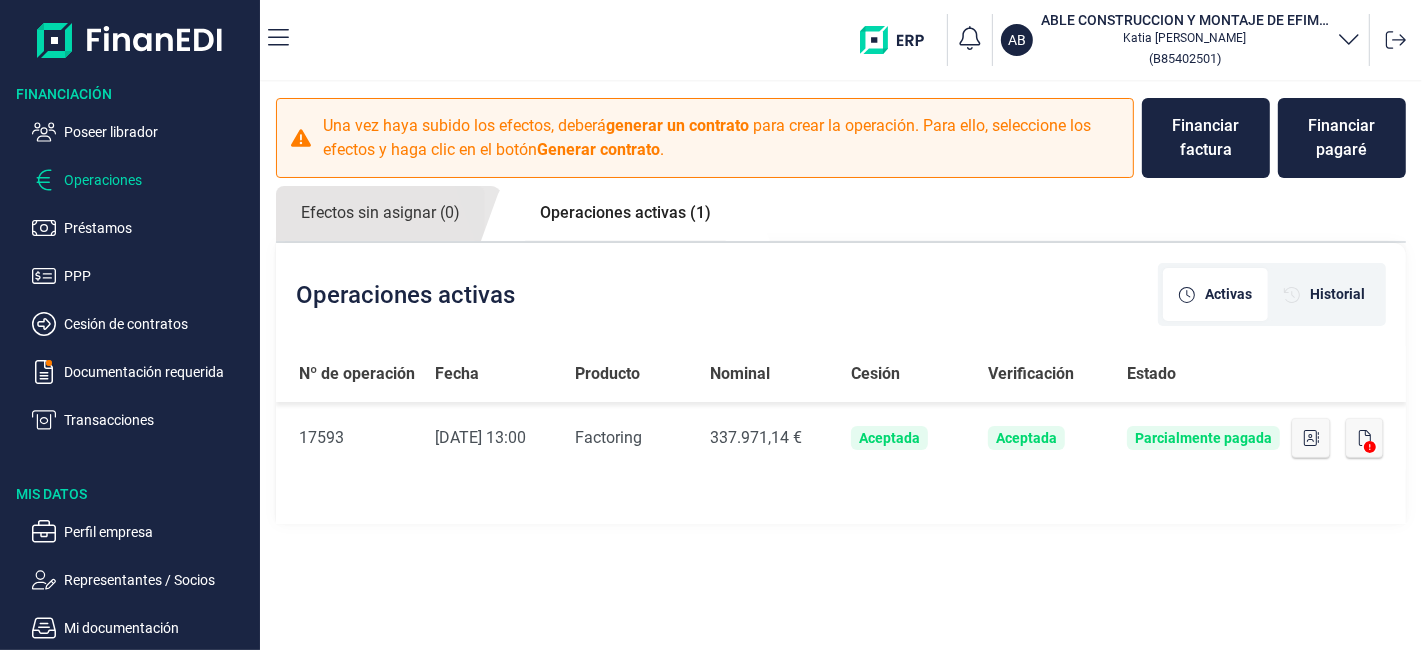 click on "Operaciones activas (1)" at bounding box center [625, 213] 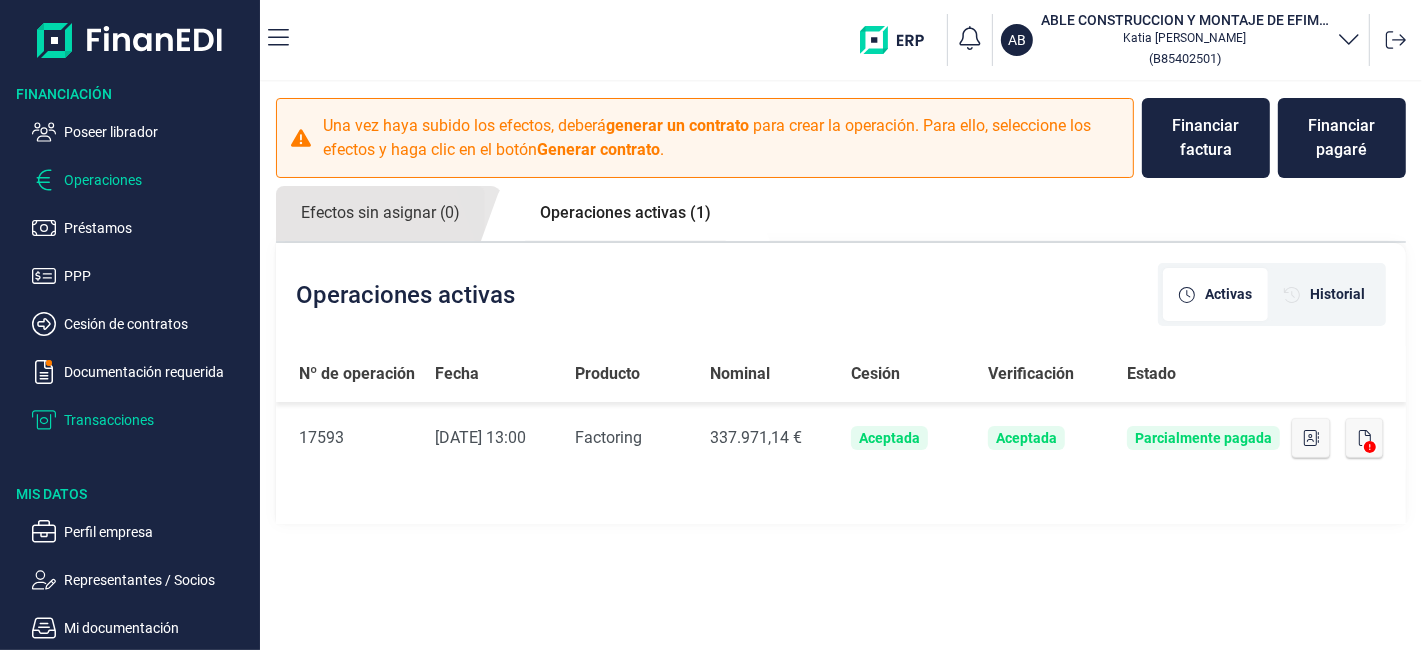 click on "Transacciones" at bounding box center [158, 420] 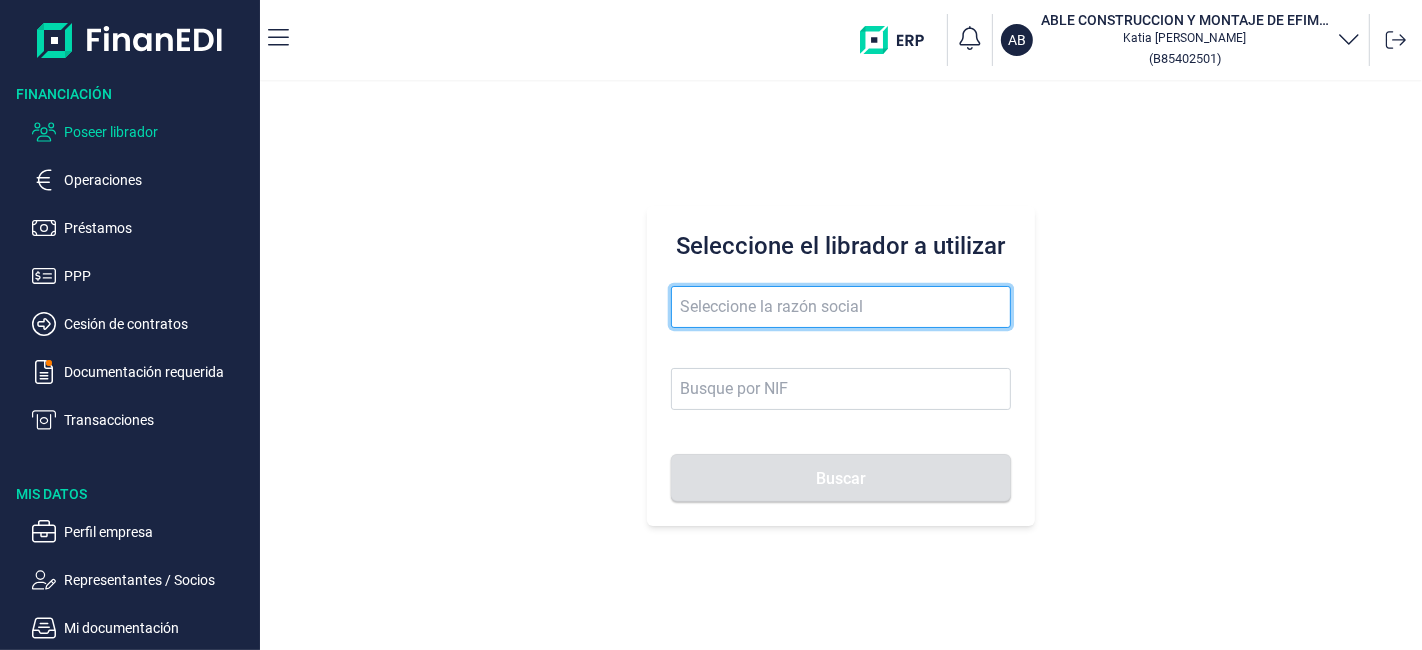 click at bounding box center [840, 307] 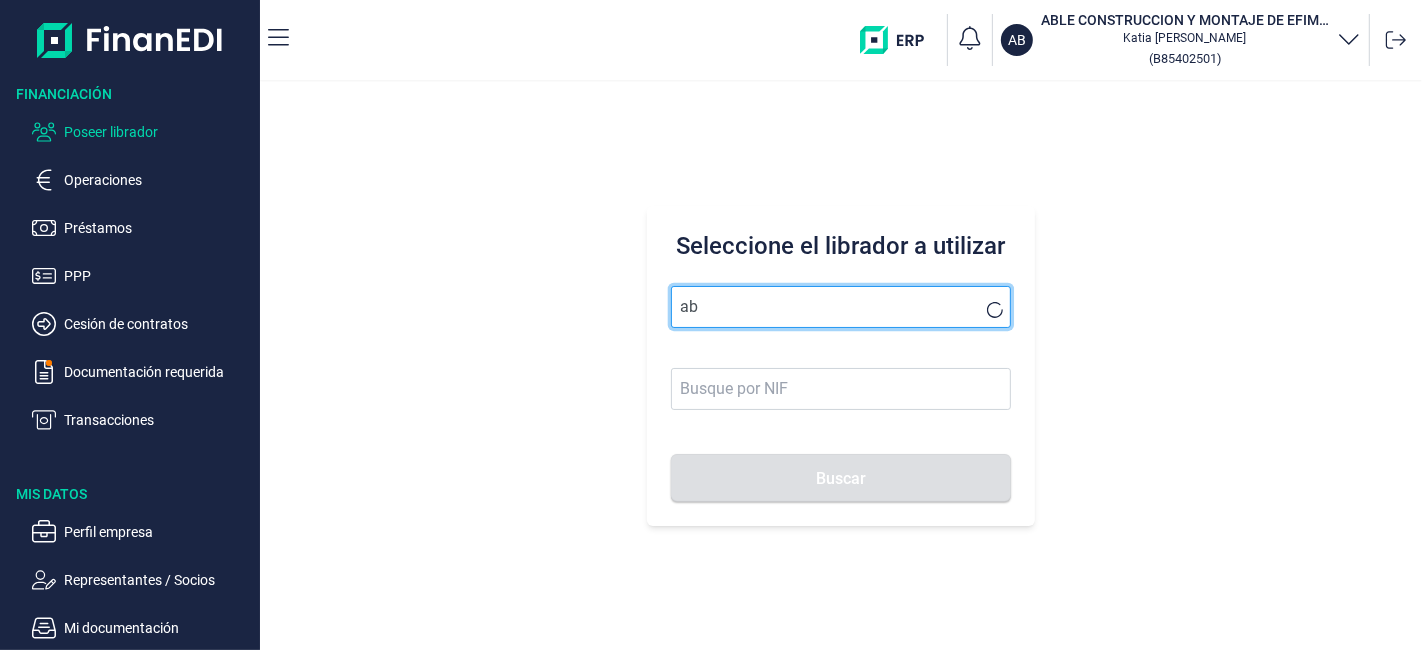 type on "a" 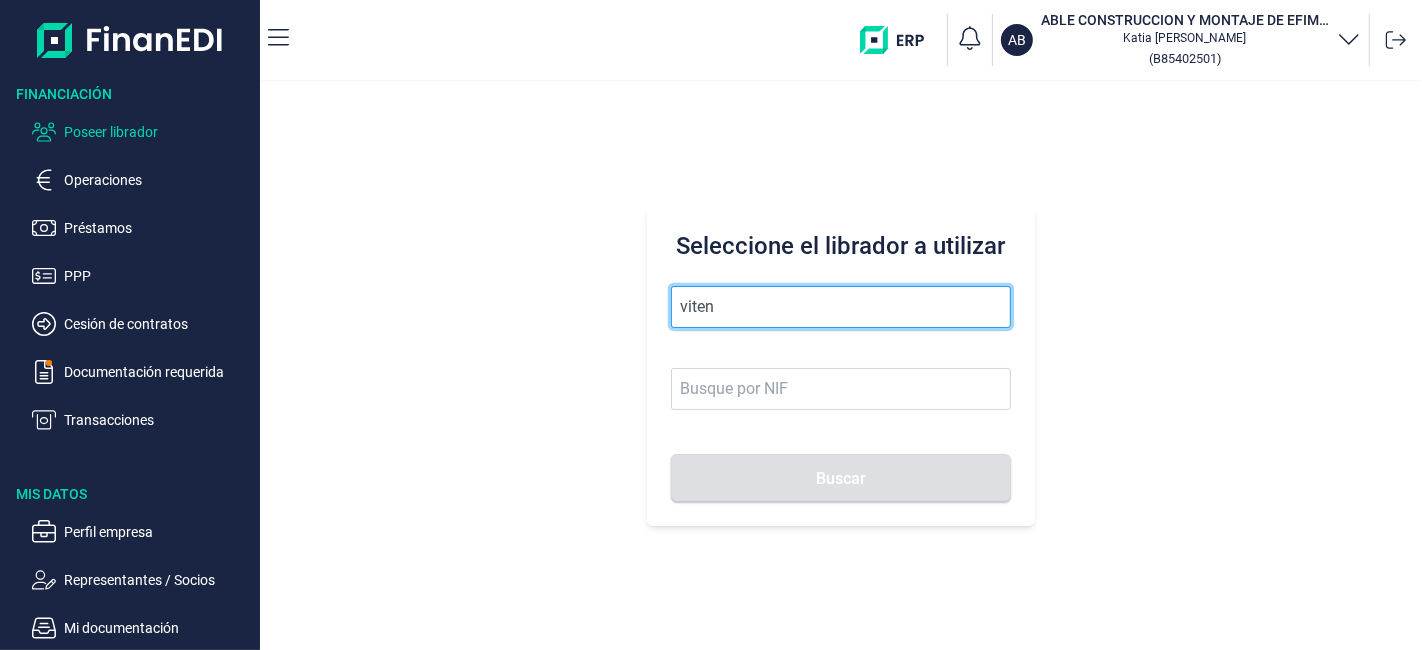 click on "Buscar" at bounding box center (840, 478) 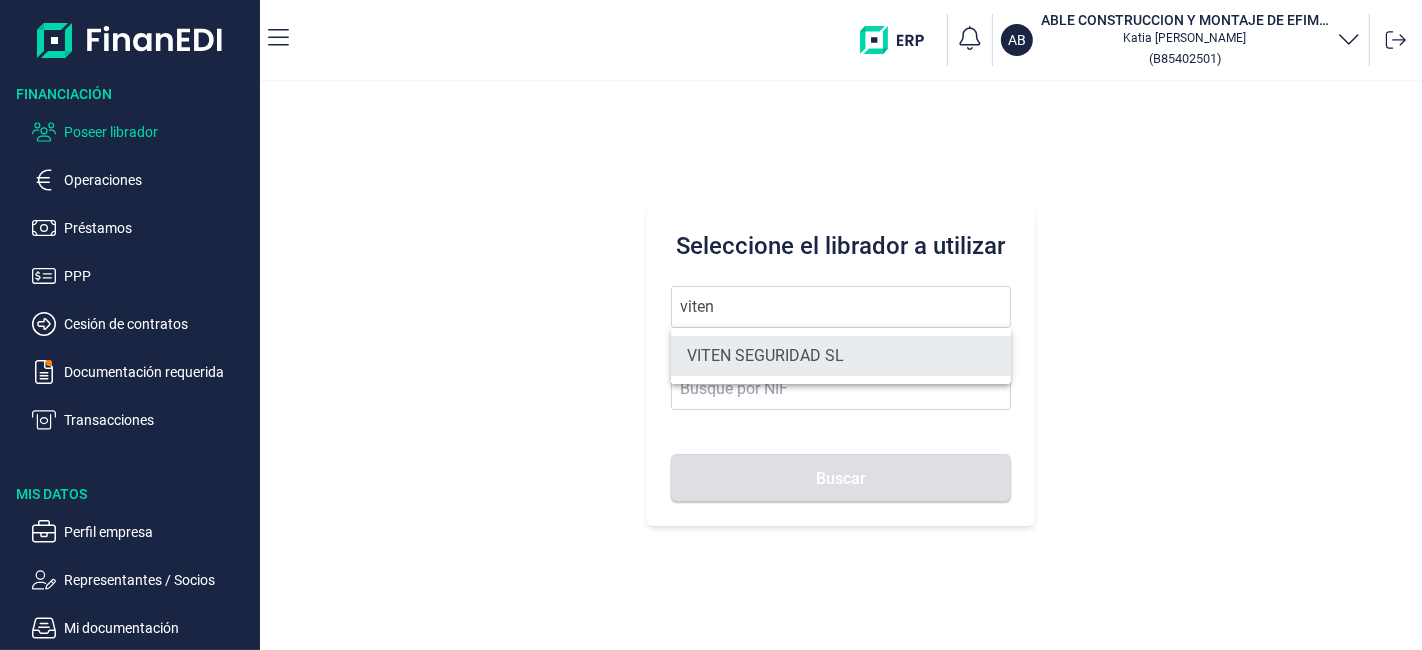 click on "VITEN SEGURIDAD SL" at bounding box center (840, 356) 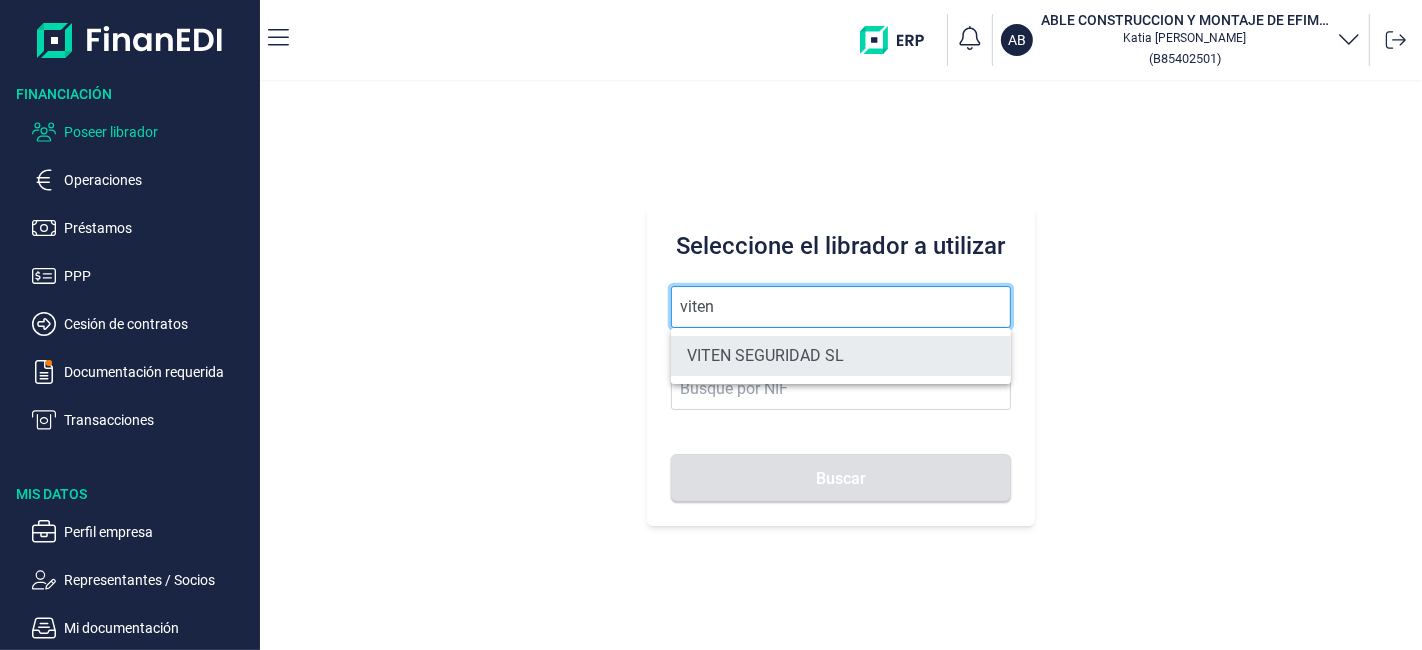 type on "VITEN SEGURIDAD SL" 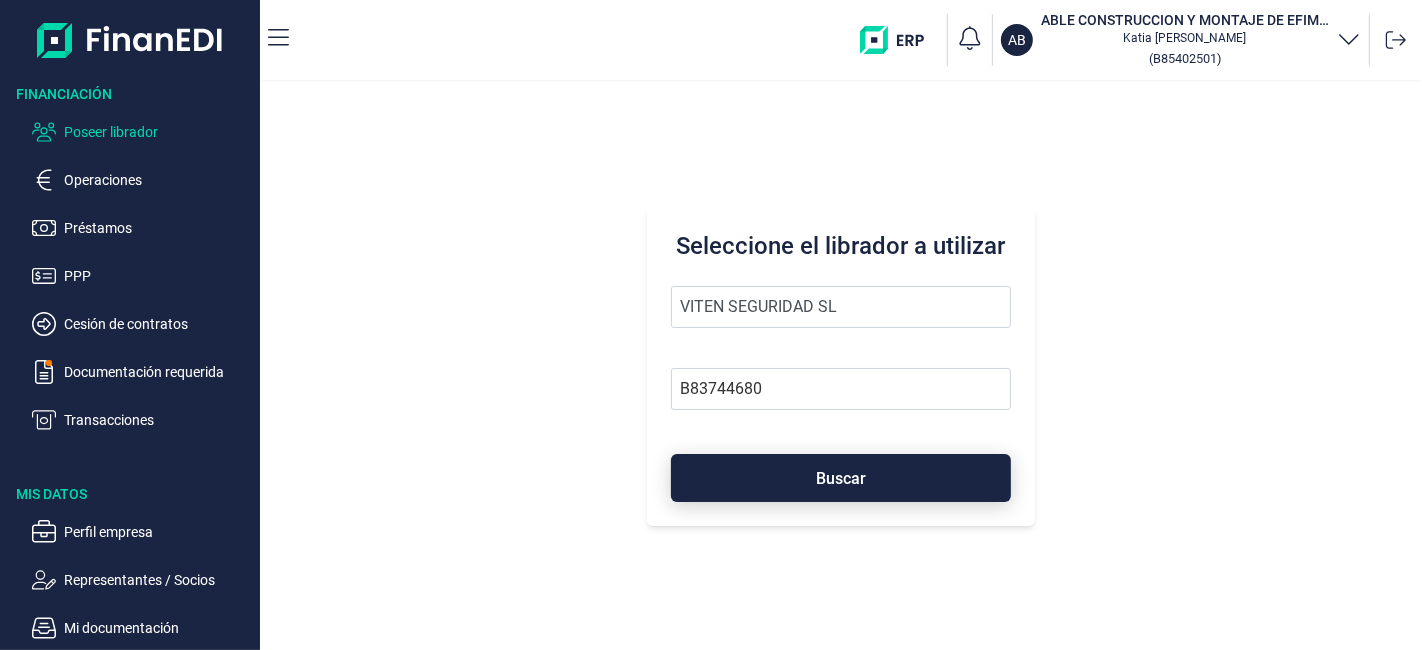 click on "Buscar" at bounding box center (841, 478) 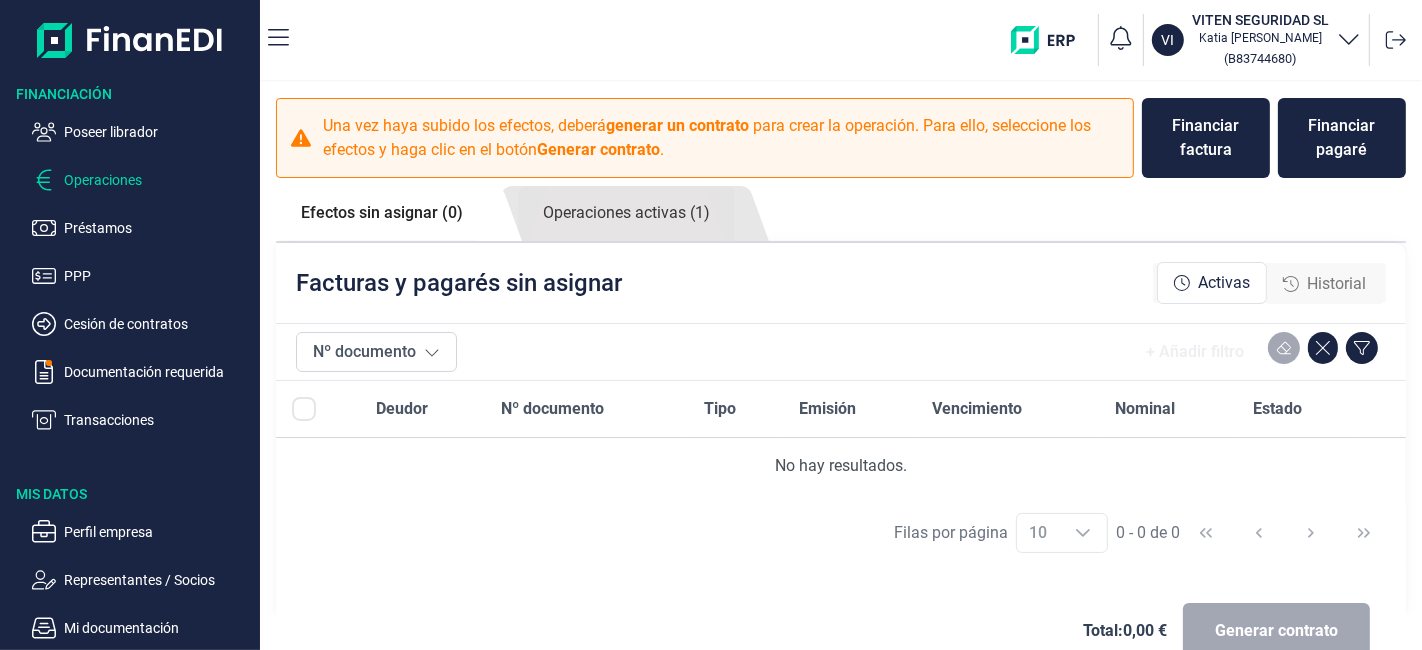 click on "Historial" at bounding box center [1336, 284] 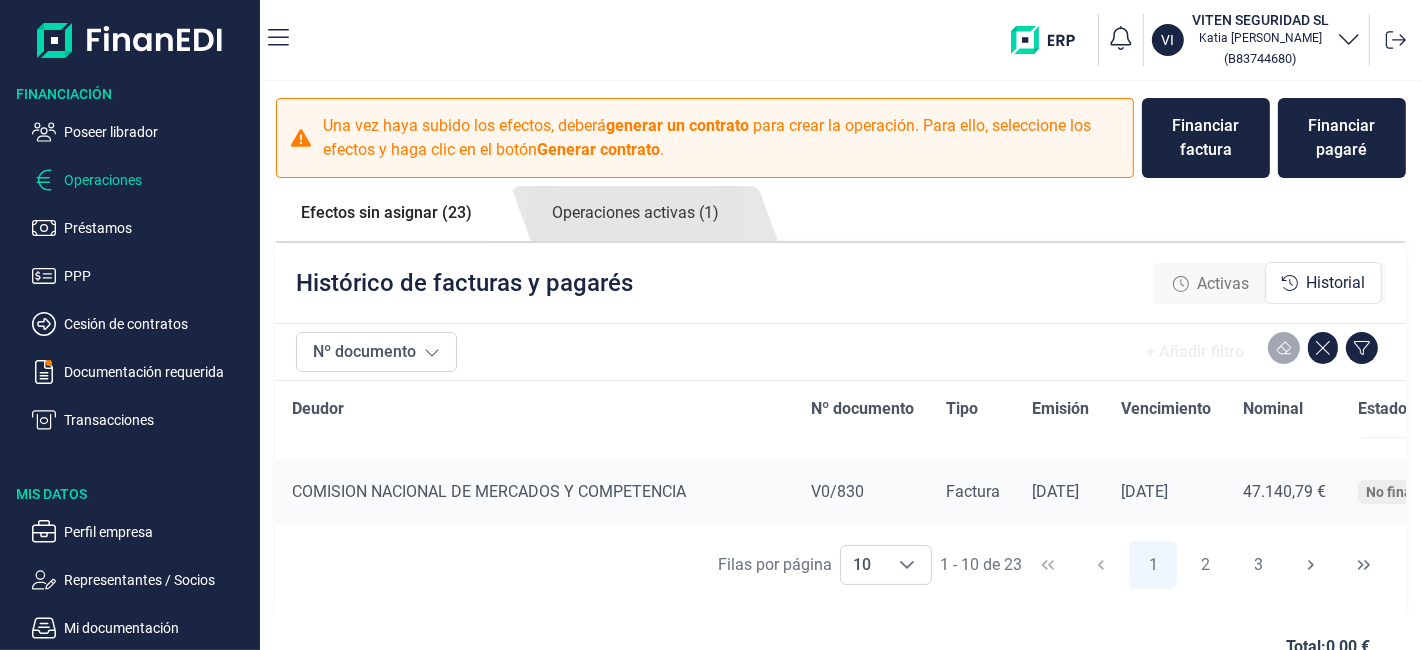 scroll, scrollTop: 0, scrollLeft: 0, axis: both 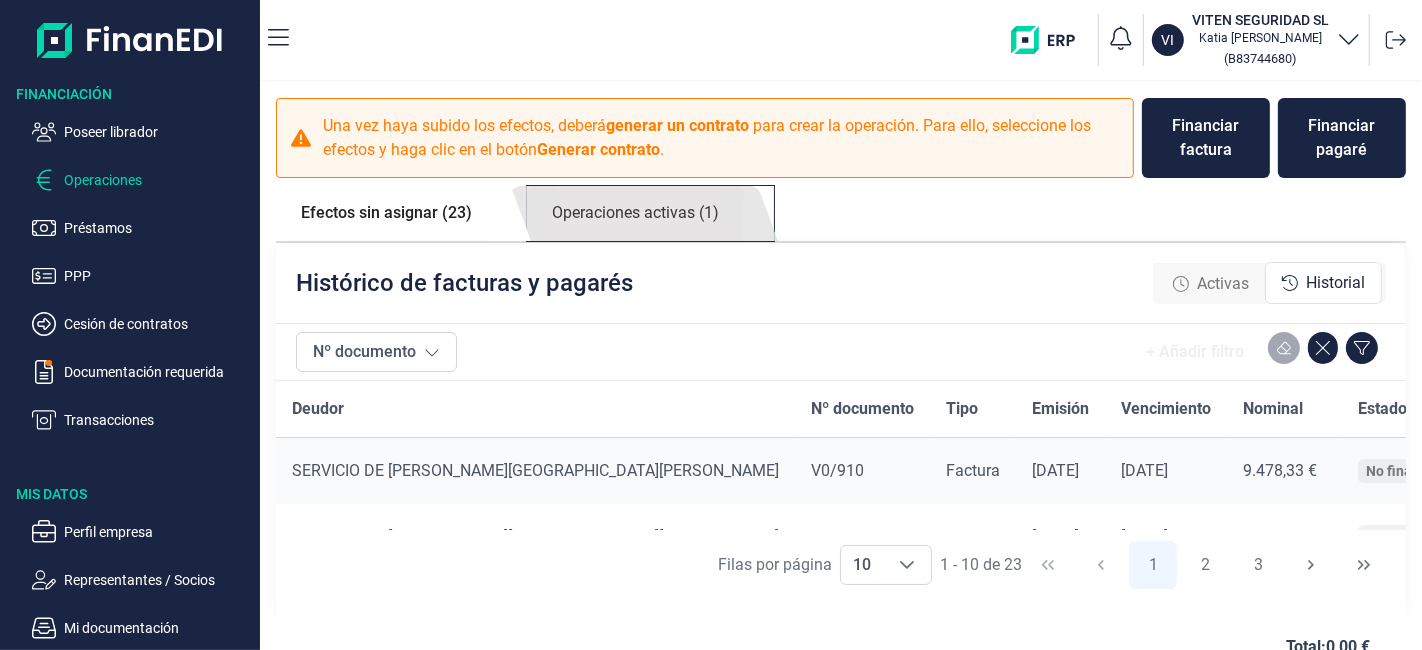 click on "Operaciones activas (1)" at bounding box center [635, 213] 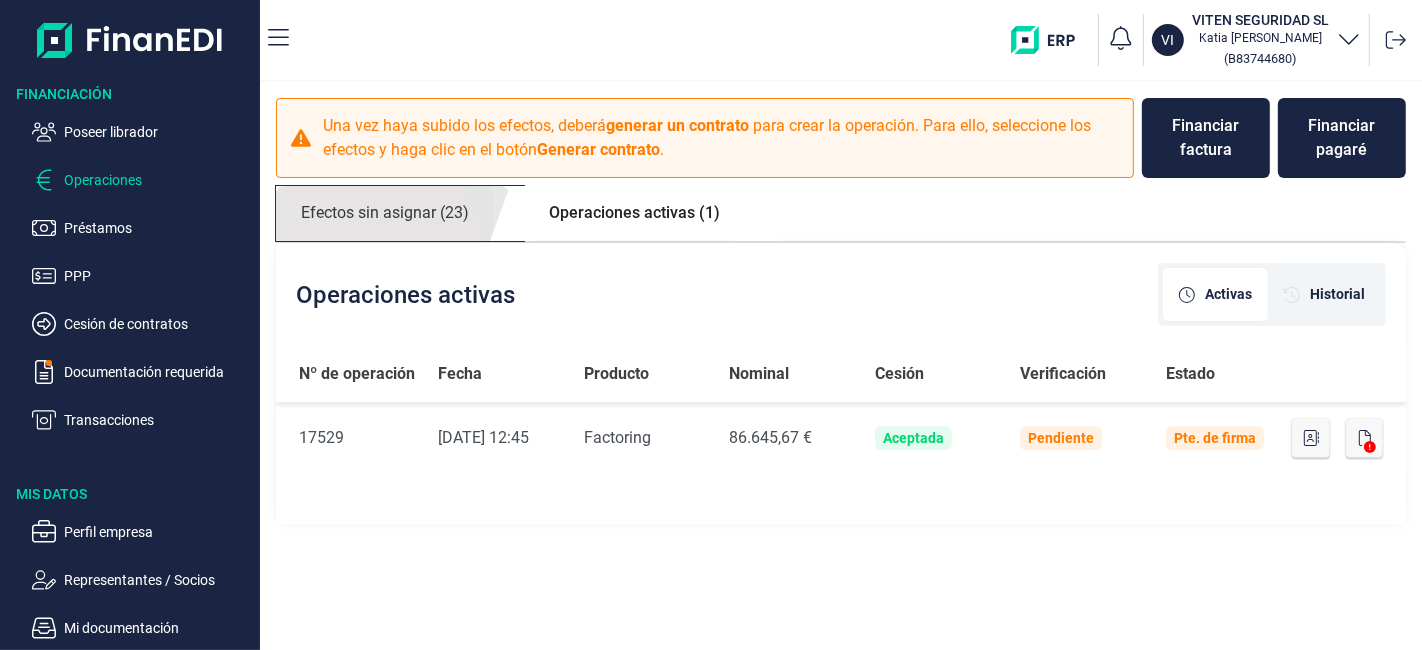click on "Efectos sin asignar  (23)" at bounding box center [385, 213] 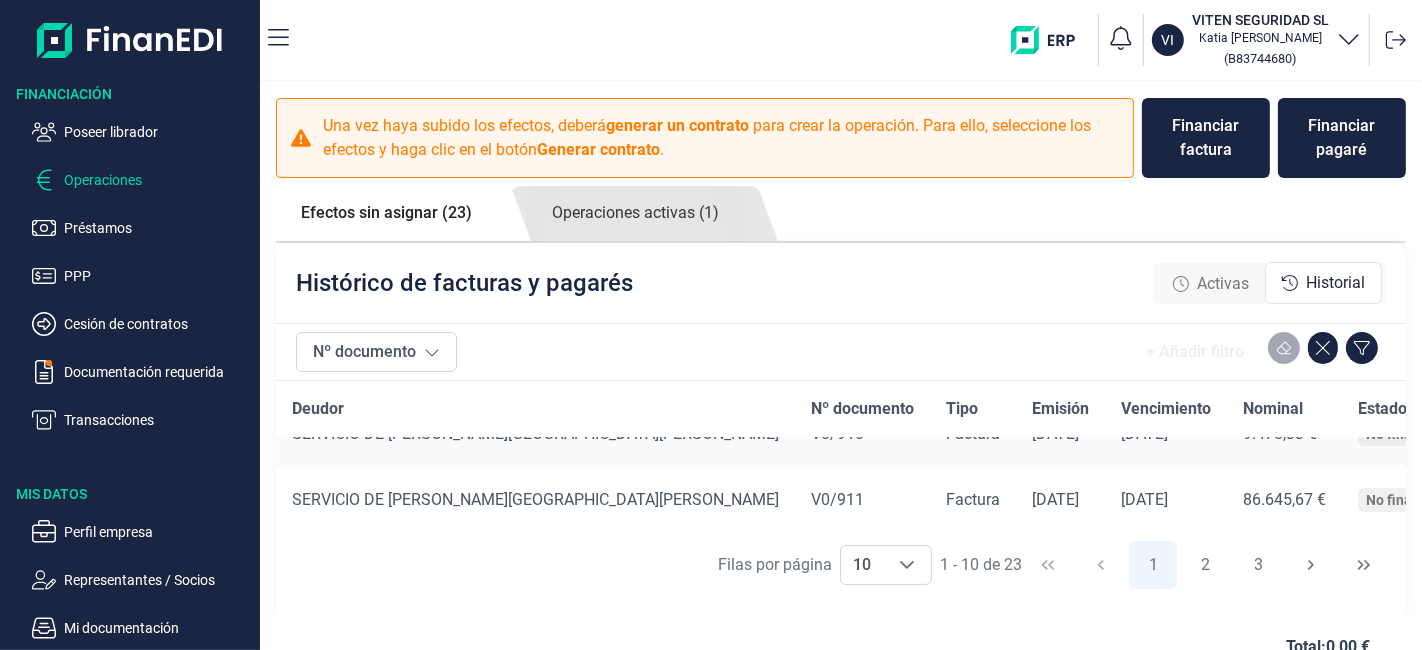 scroll, scrollTop: 0, scrollLeft: 0, axis: both 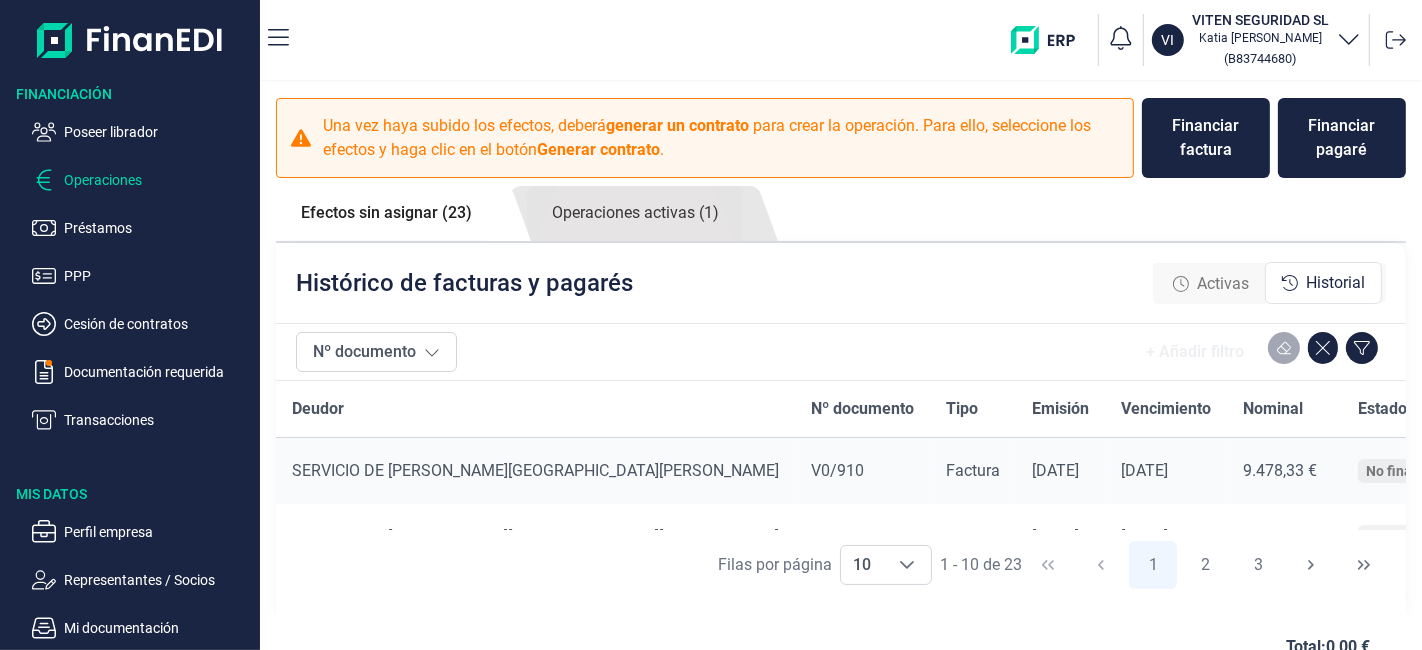 click on "Poseer librador Operaciones Préstamos PPP Cesión de contratos Documentación requerida Transacciones" at bounding box center (130, 268) 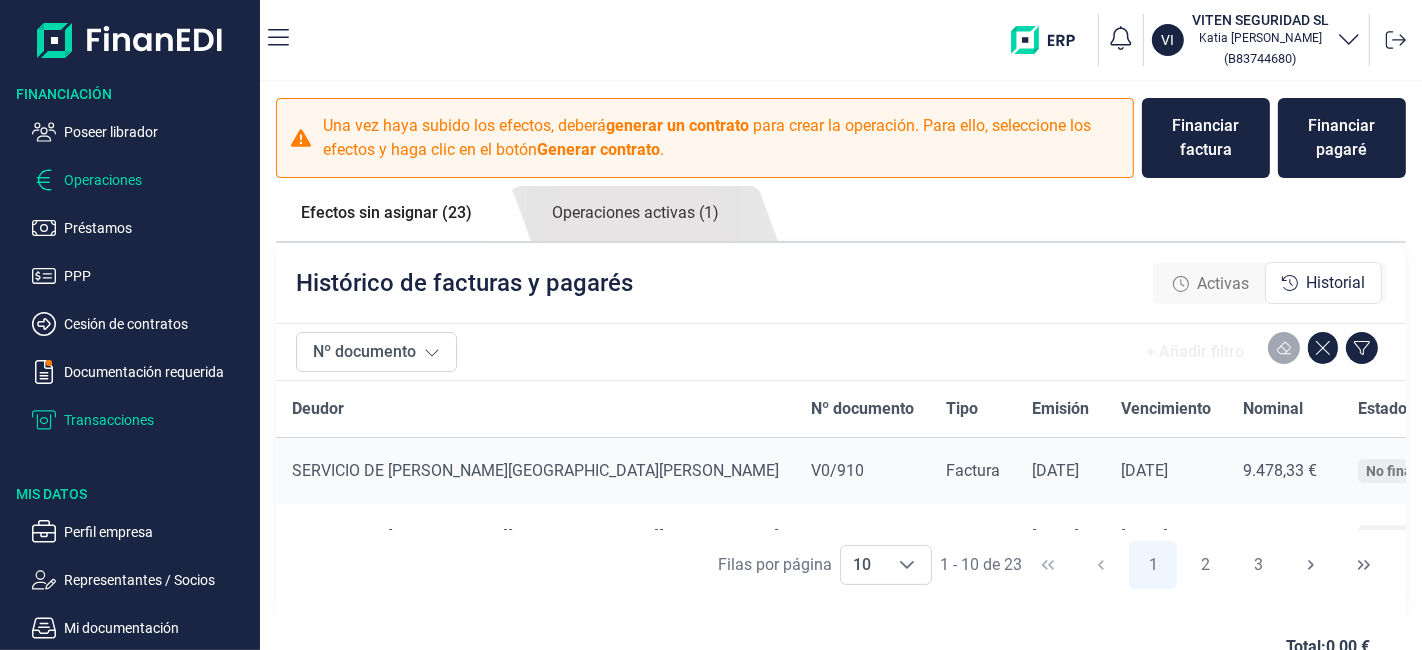 click on "Transacciones" at bounding box center (158, 420) 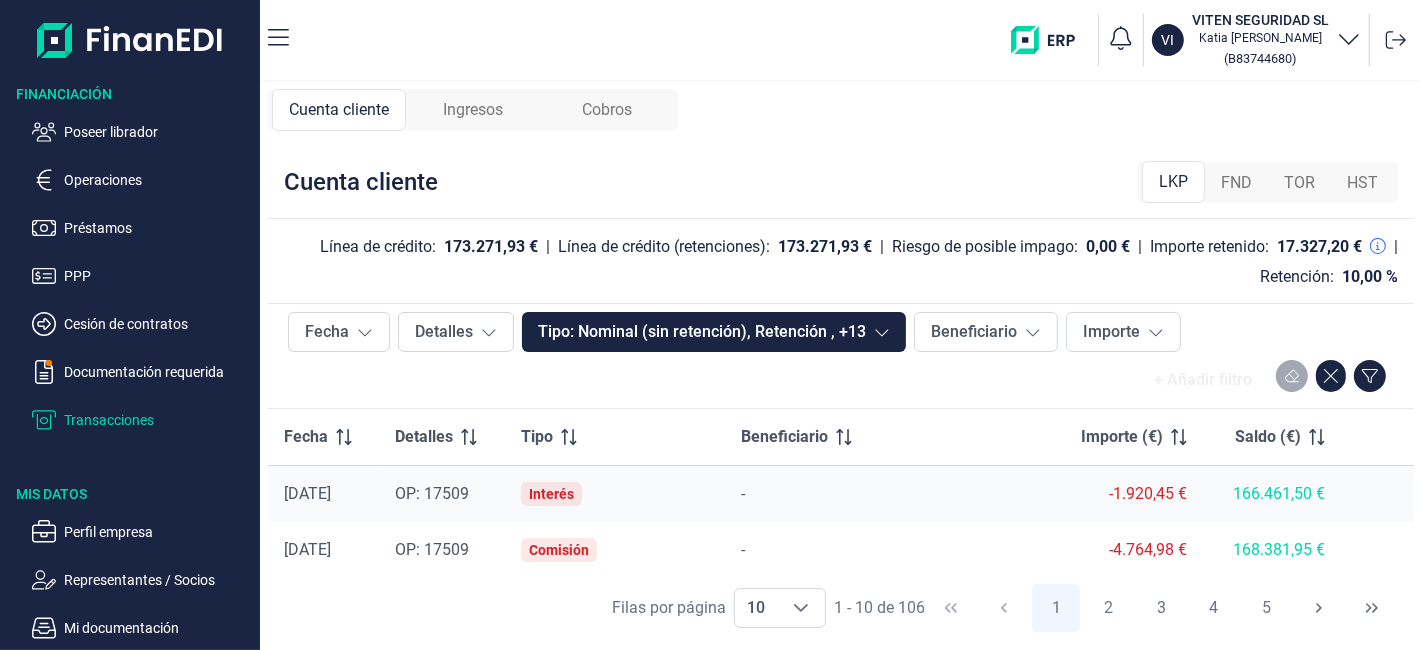 click on "Cuenta cliente" at bounding box center (339, 110) 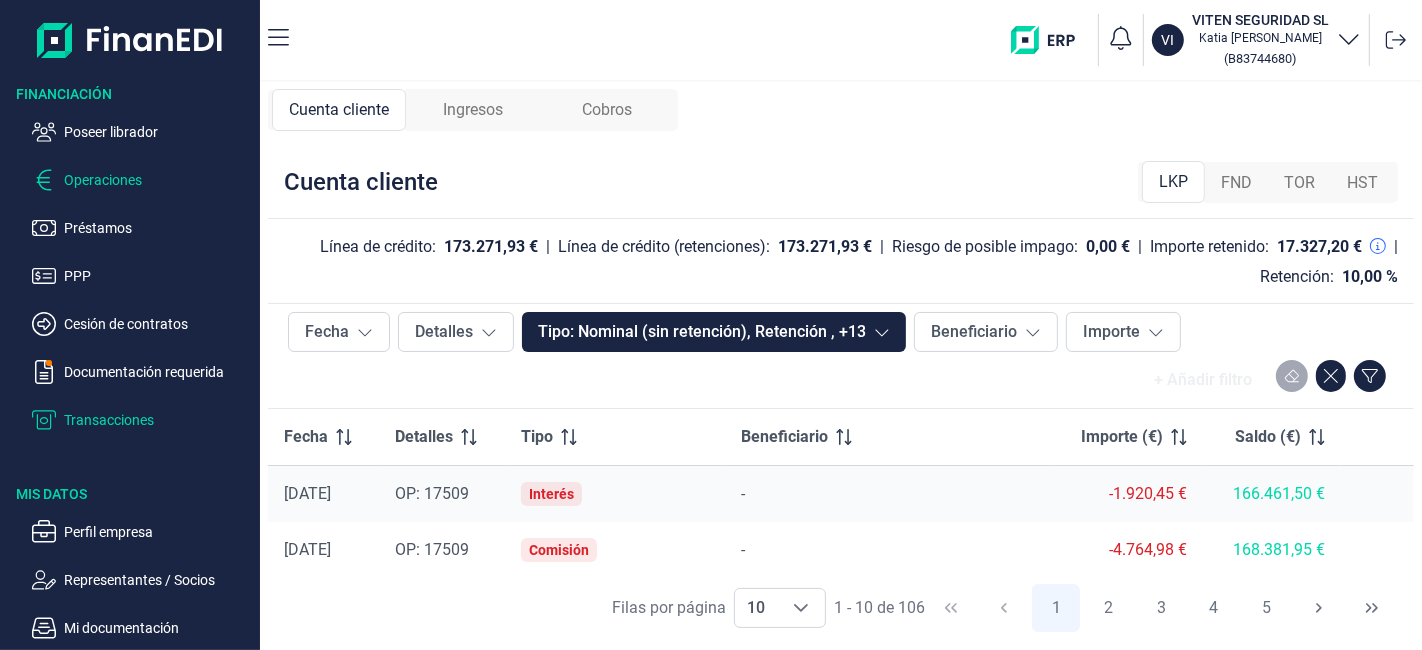 click on "Operaciones" at bounding box center (158, 180) 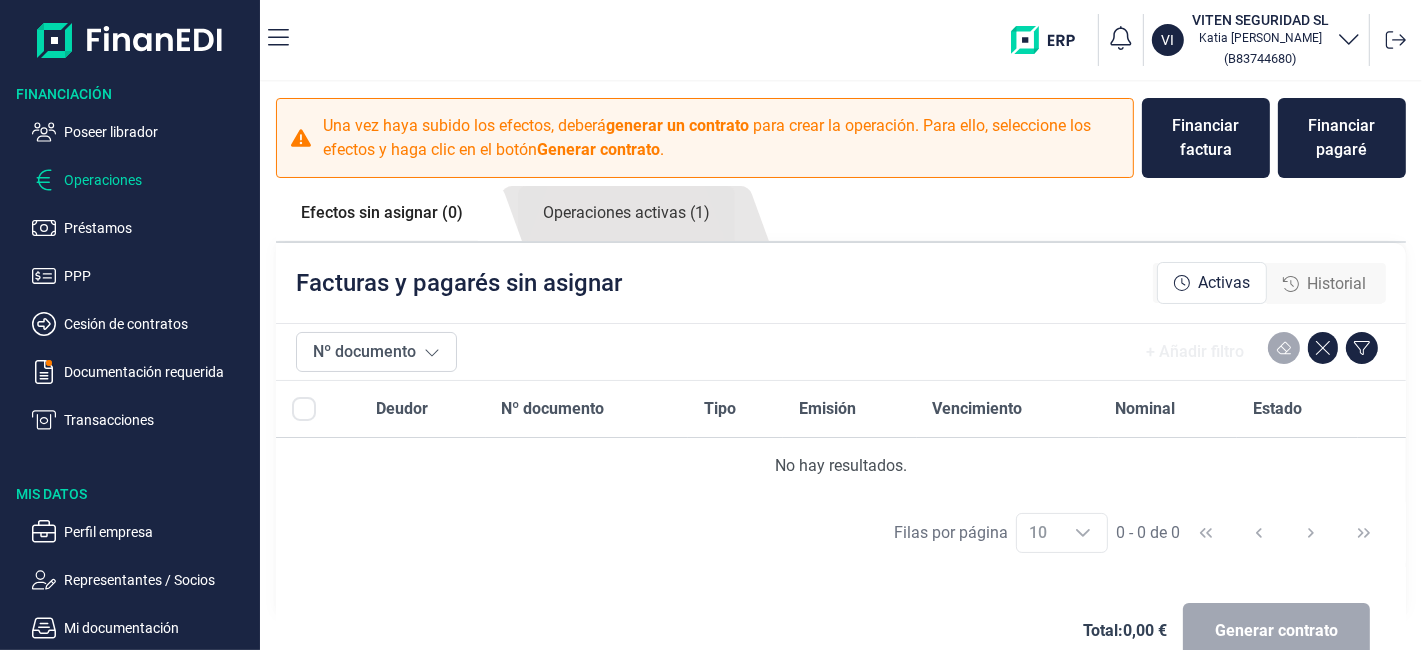 click on "Historial" at bounding box center [1336, 284] 